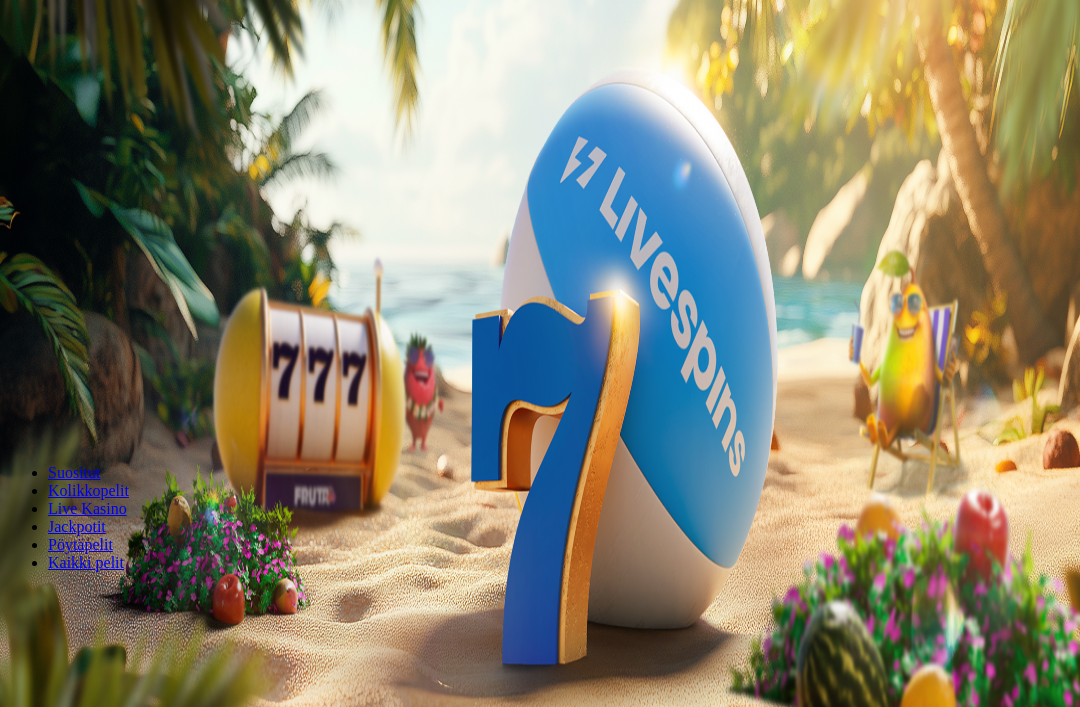 scroll, scrollTop: 0, scrollLeft: 0, axis: both 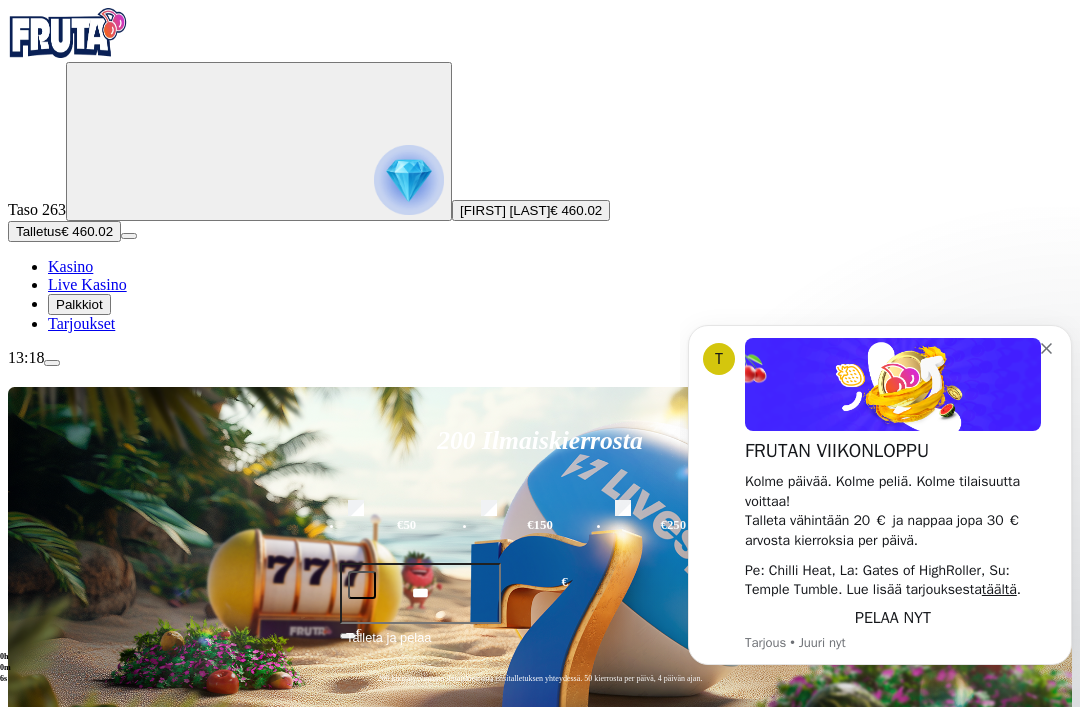 click at bounding box center [1049, 346] 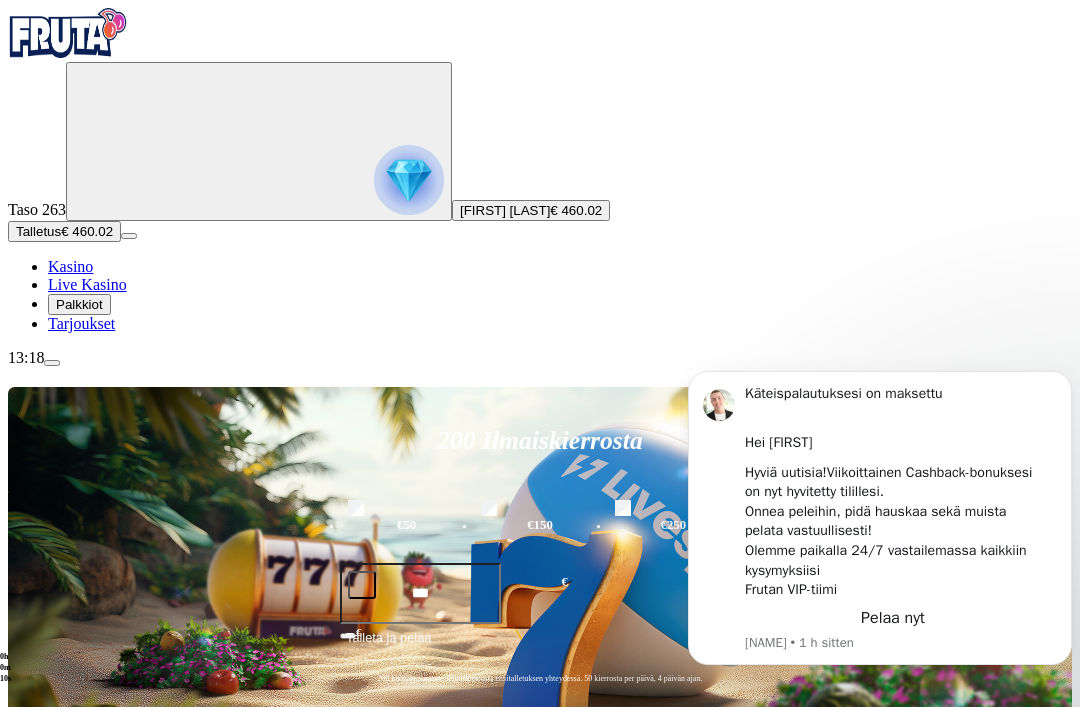 click on "Käteispalautuksesi on maksettu Hei [FIRST] Hyviä uutisia!  Viikoittainen Cashback -bonuksesi on nyt hyvitetty tilillesi. Onnea peleihin, pidä hauskaa sekä muista pelata vastuullisesti! Olemme paikalla 24/7 vastailemassa kaikkiin kysymyksiisi Frutan VIP-tiimi Pelaa nyt" at bounding box center [893, 505] 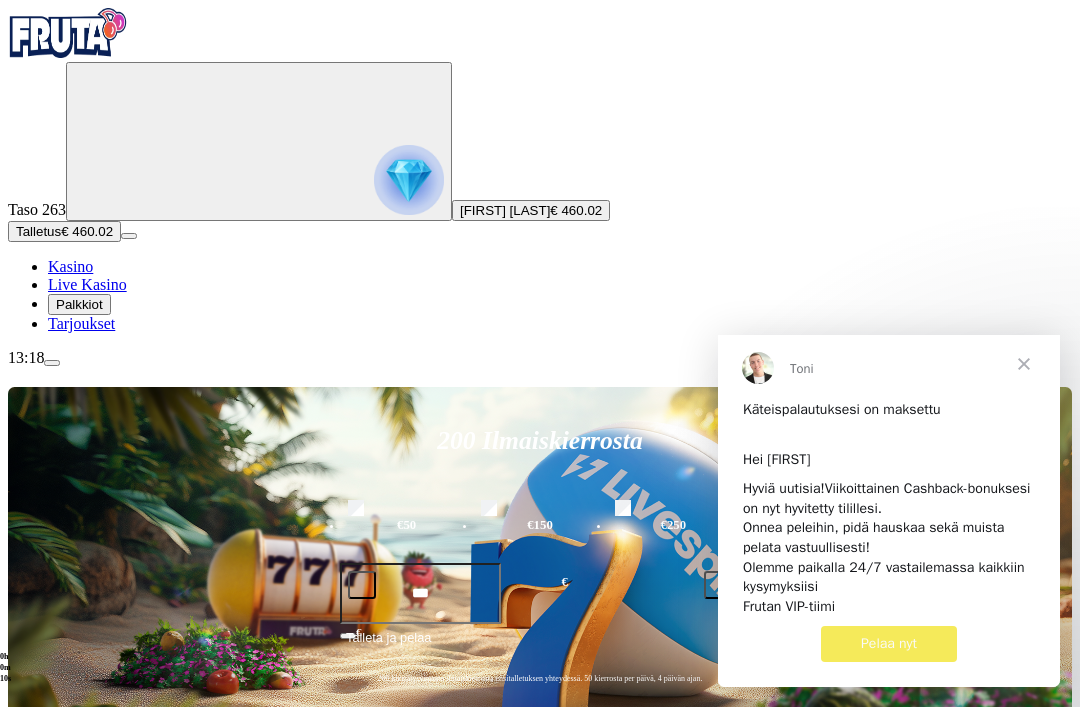 scroll, scrollTop: 0, scrollLeft: 0, axis: both 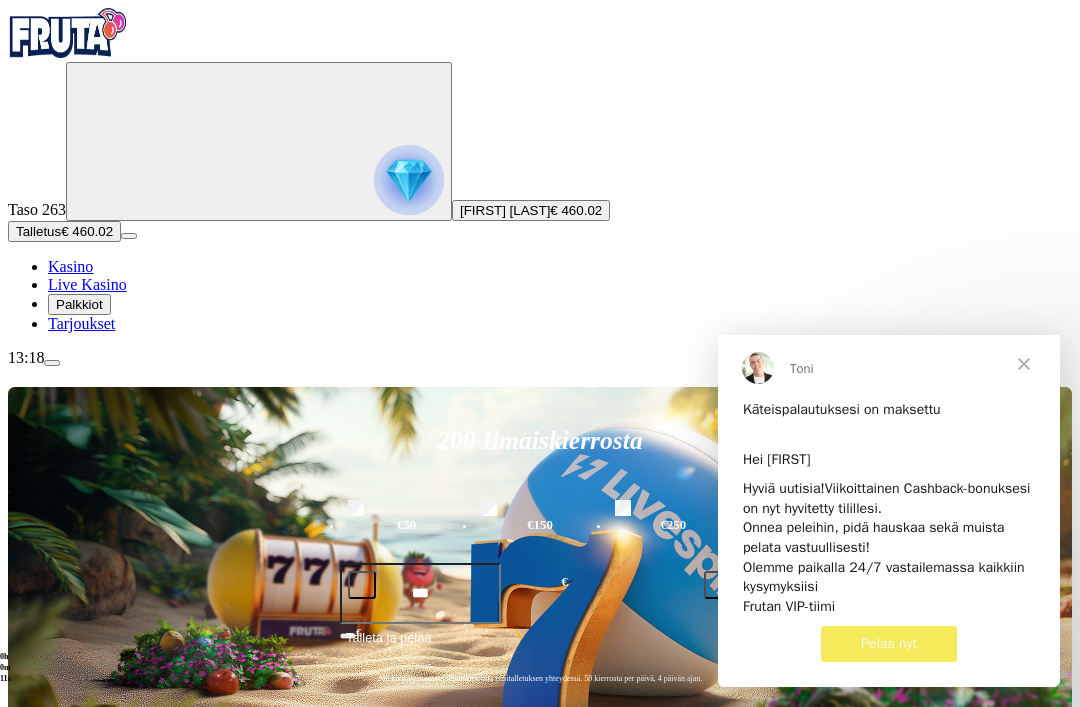 click at bounding box center [1024, 364] 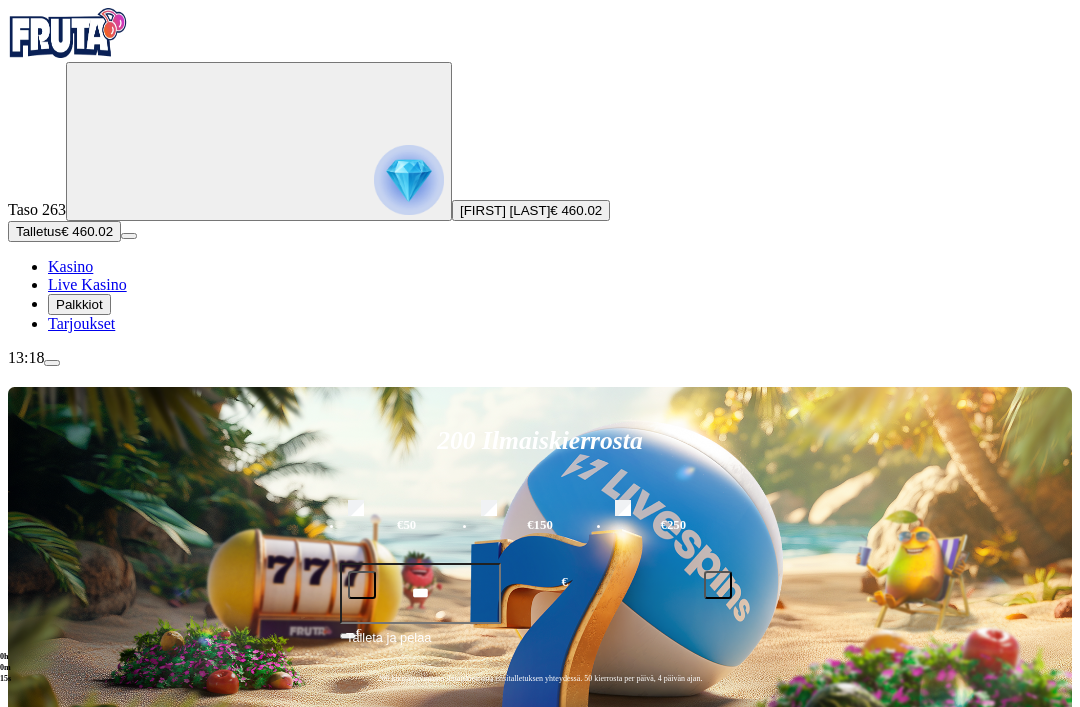 click on "Palkkiot" at bounding box center (79, 304) 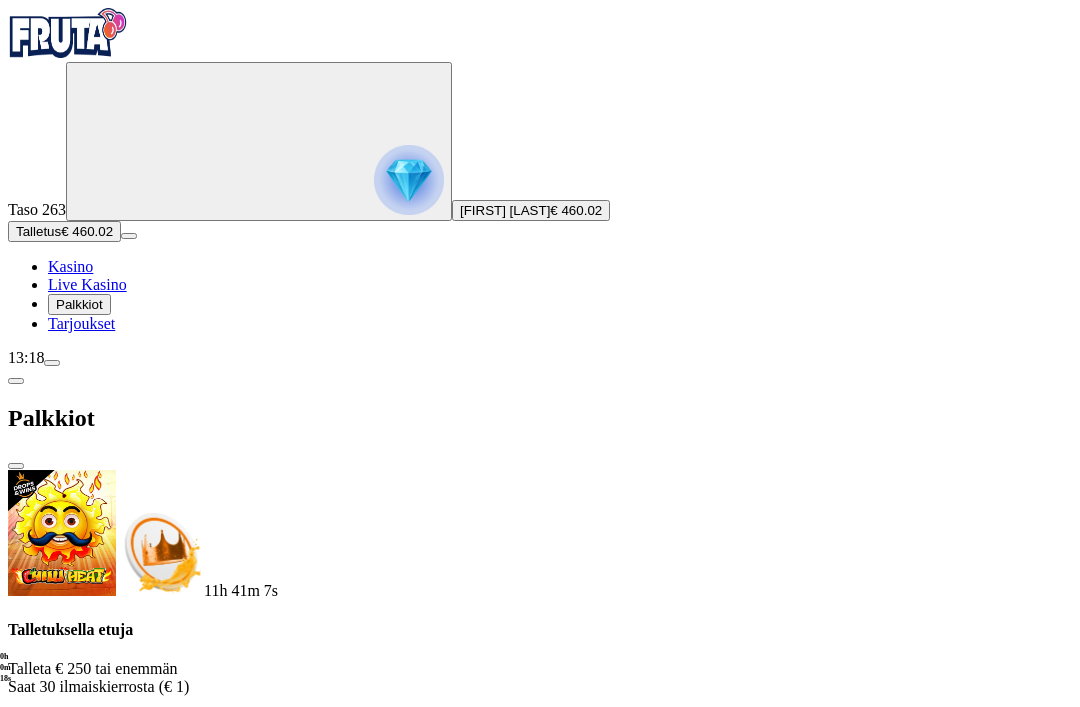 scroll, scrollTop: 0, scrollLeft: 0, axis: both 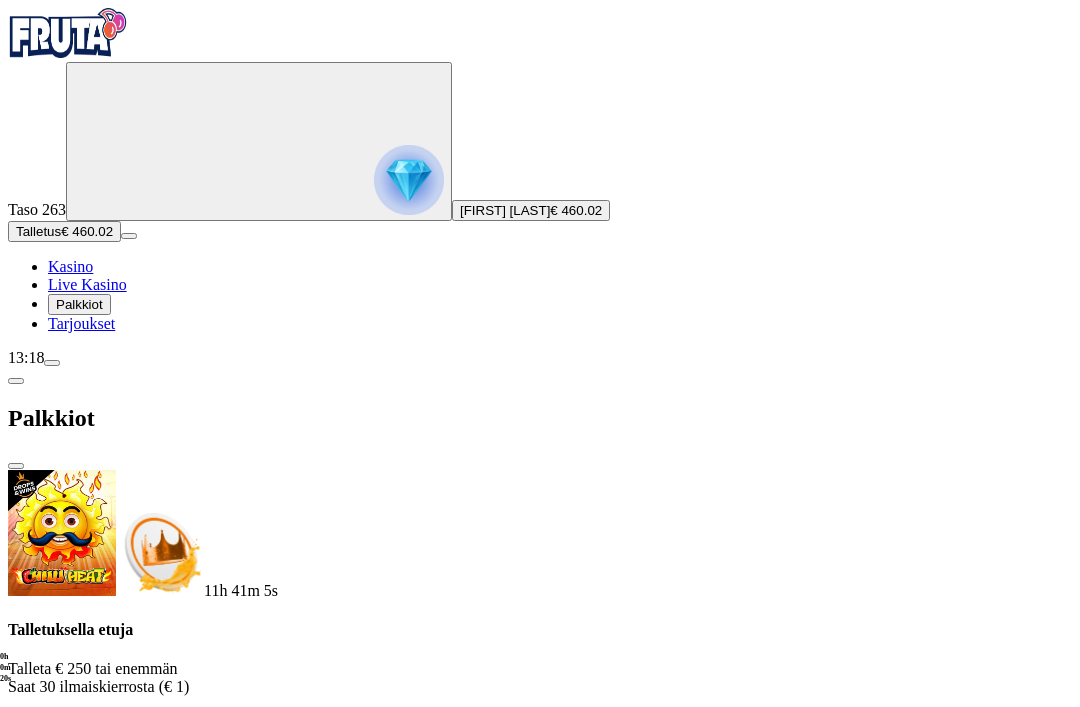 click at bounding box center (409, 180) 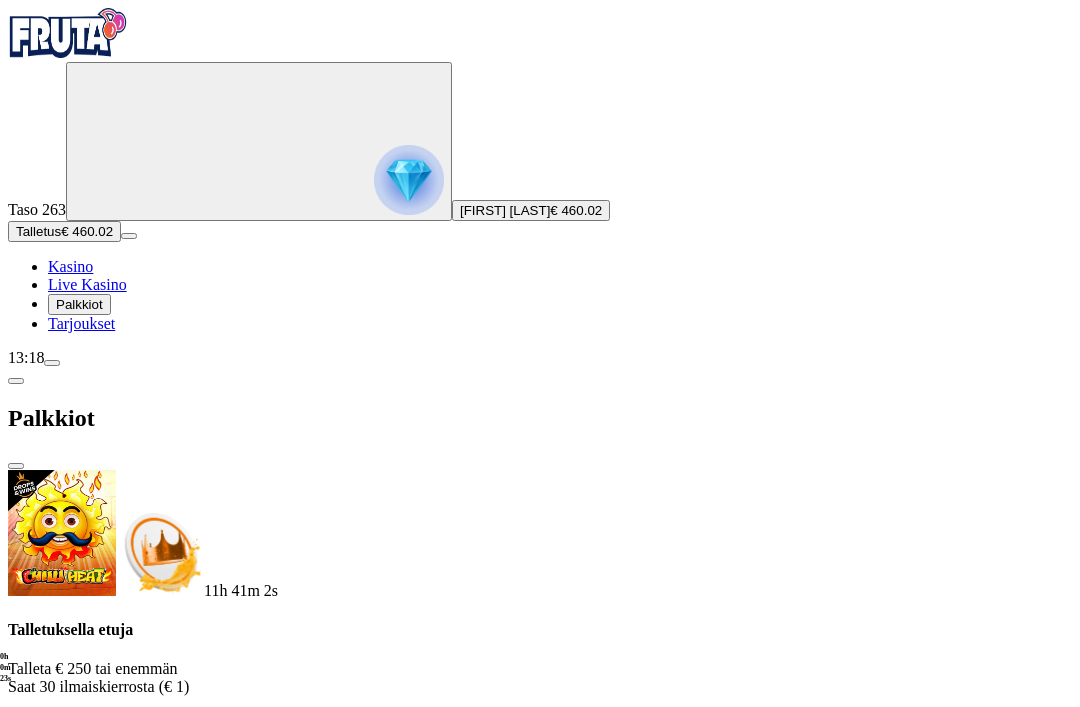 click on "Palkkiot" at bounding box center (540, 418) 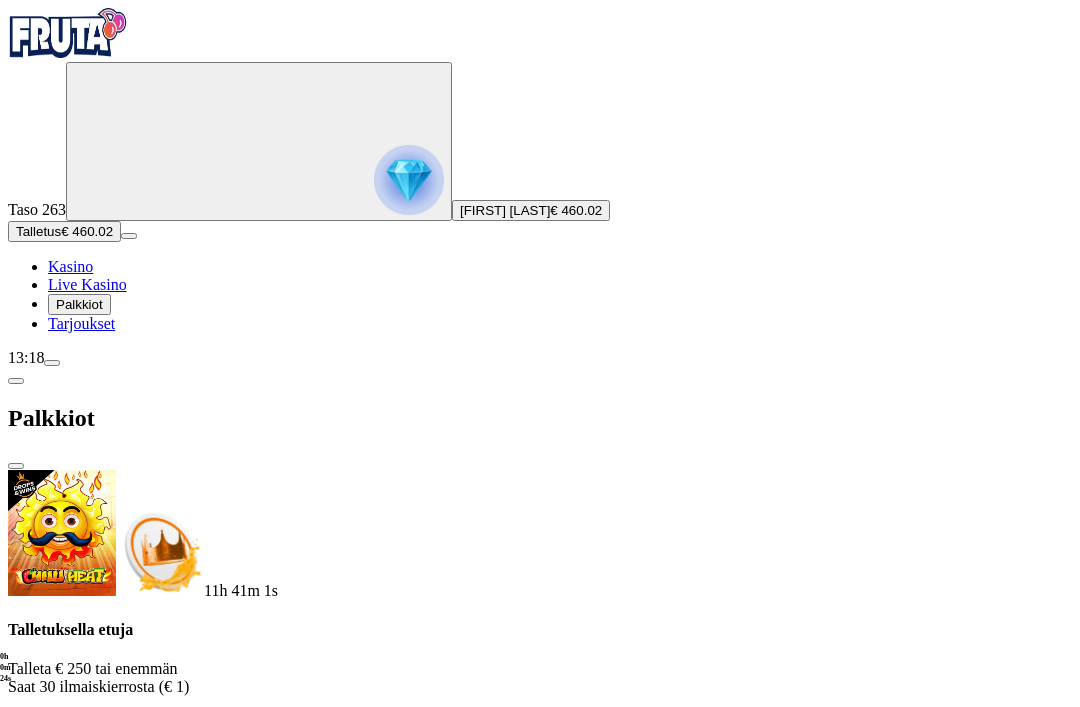 click on "Palkkiot" at bounding box center (540, 418) 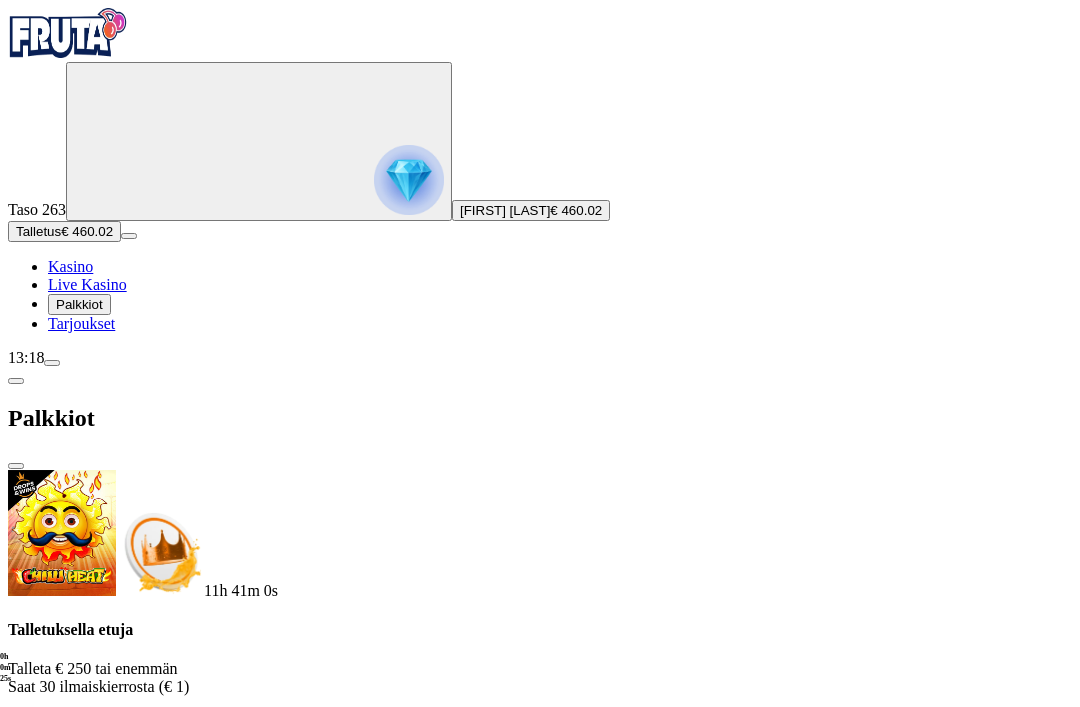 click at bounding box center (16, 466) 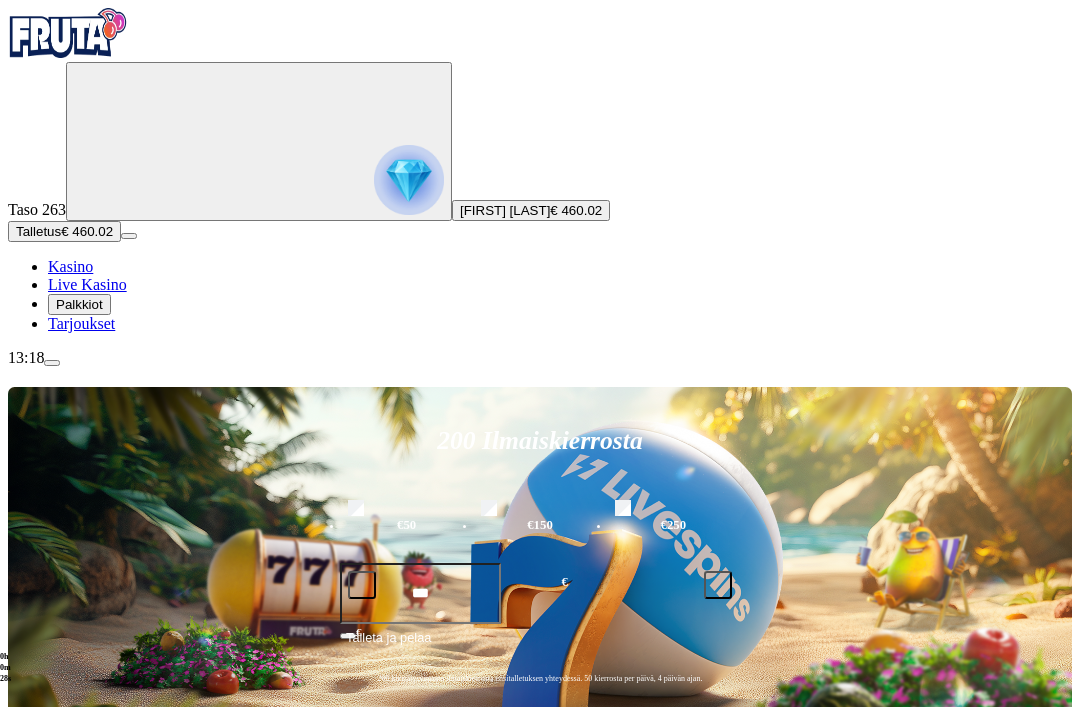 click on "Pelaa nyt" at bounding box center (77, 1147) 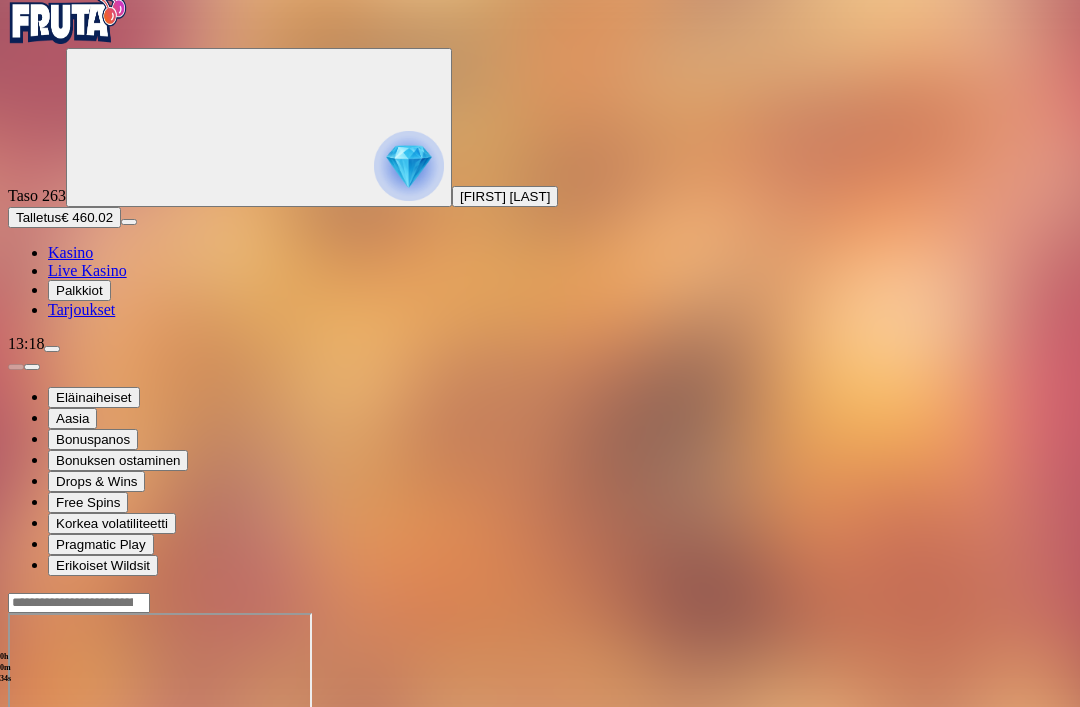 scroll, scrollTop: 64, scrollLeft: 0, axis: vertical 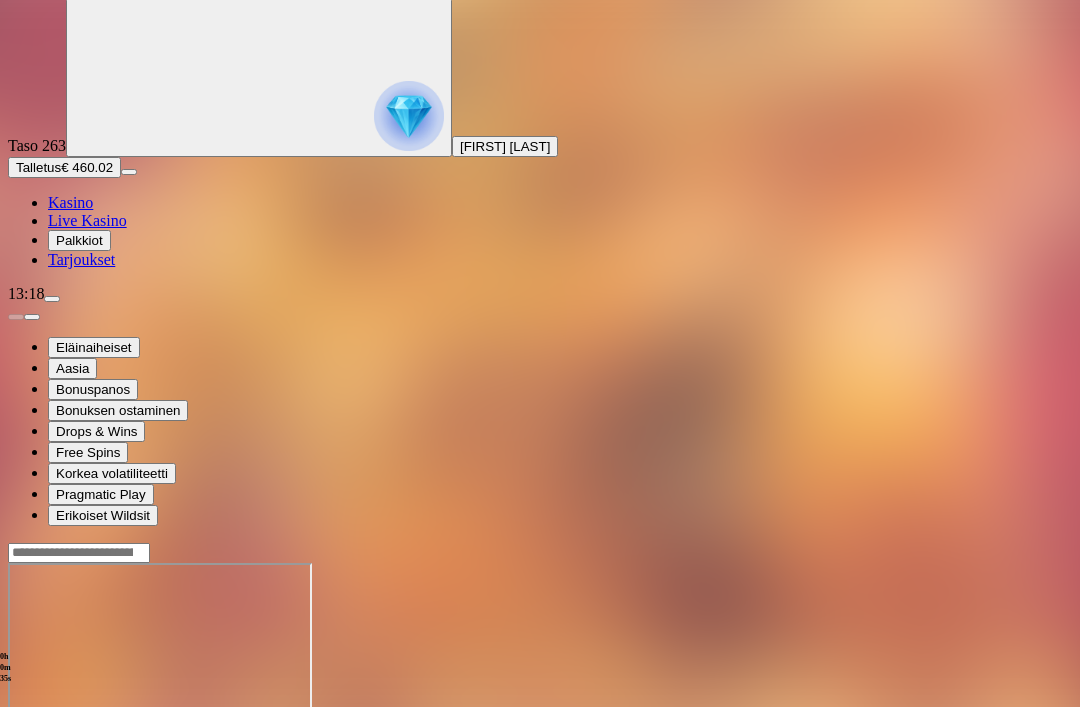 click at bounding box center (52, 299) 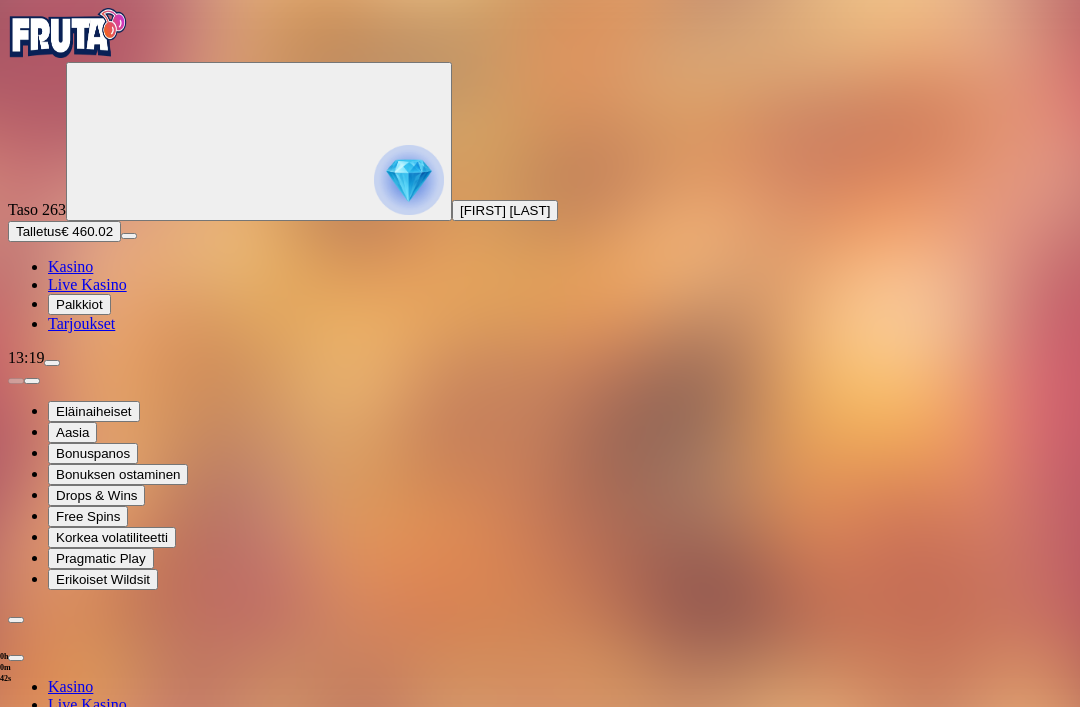 click on "Kotiutus" at bounding box center (40, 851) 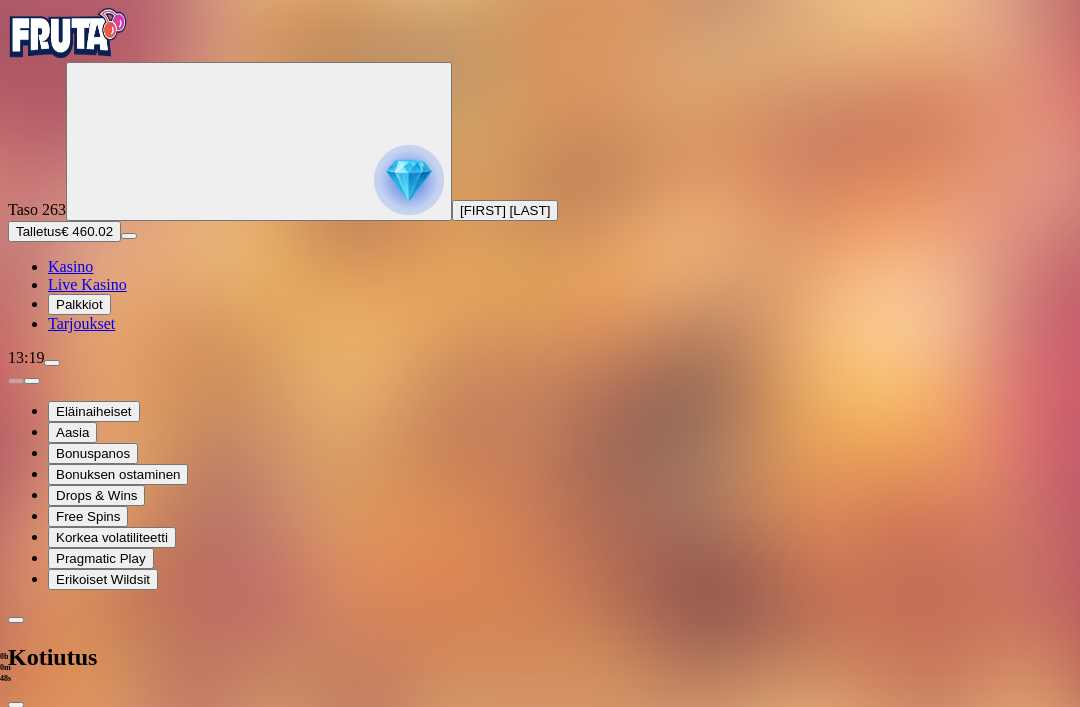 click at bounding box center (16, 620) 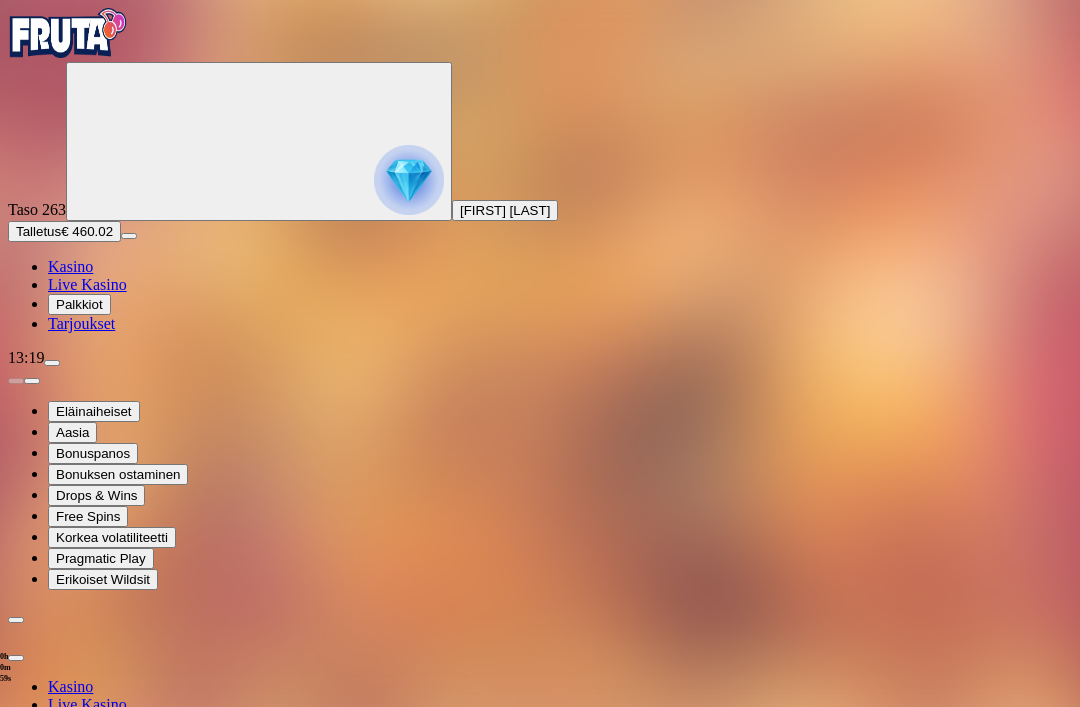 click on "Kotiutus" at bounding box center (40, 851) 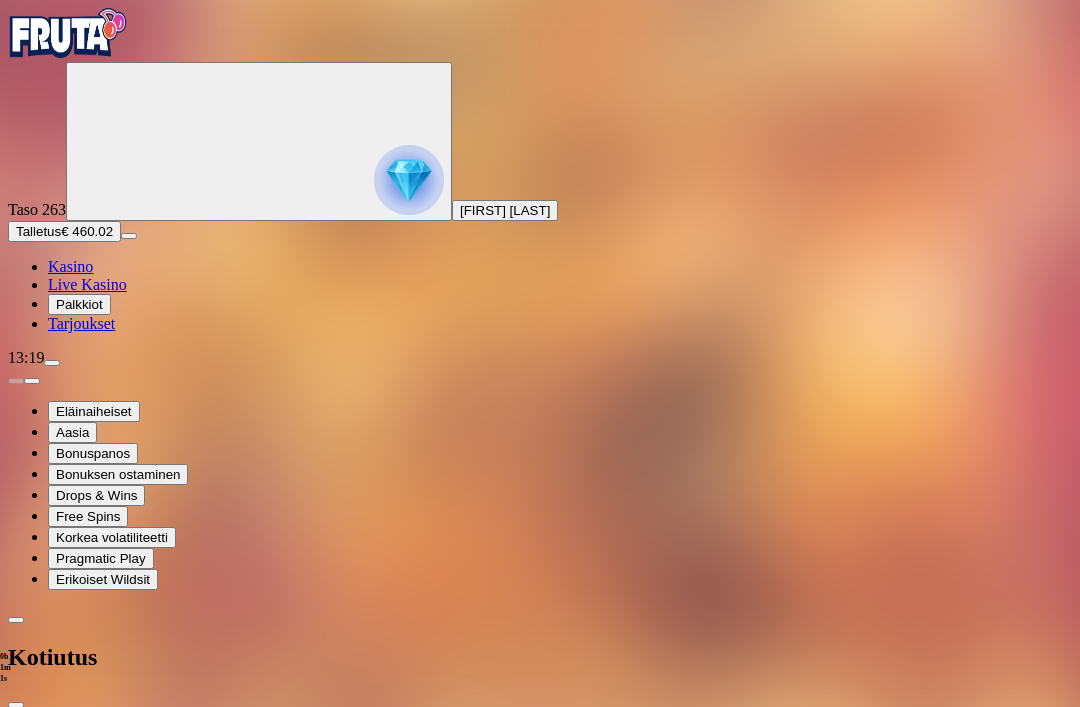 click at bounding box center (79, 764) 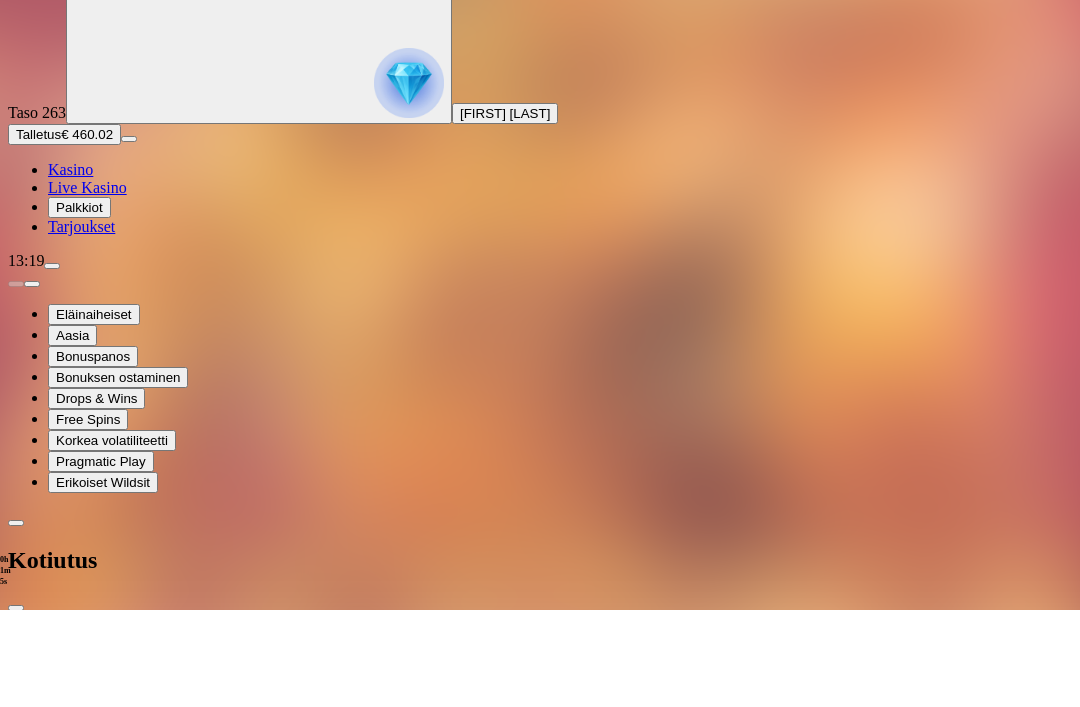 type on "***" 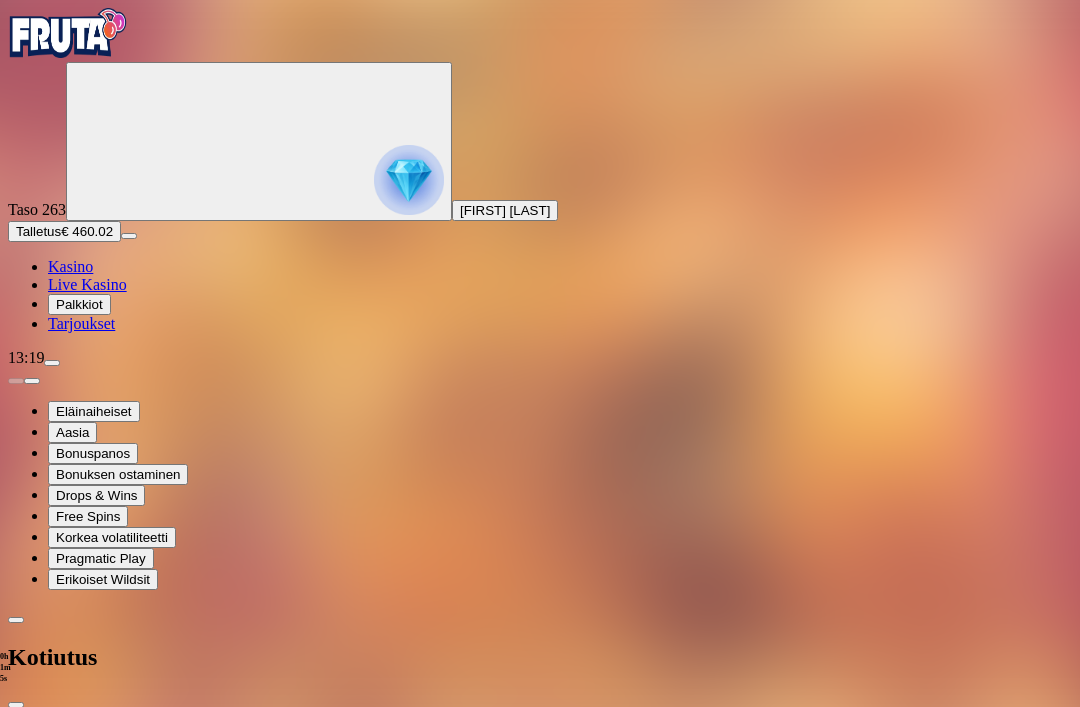 type 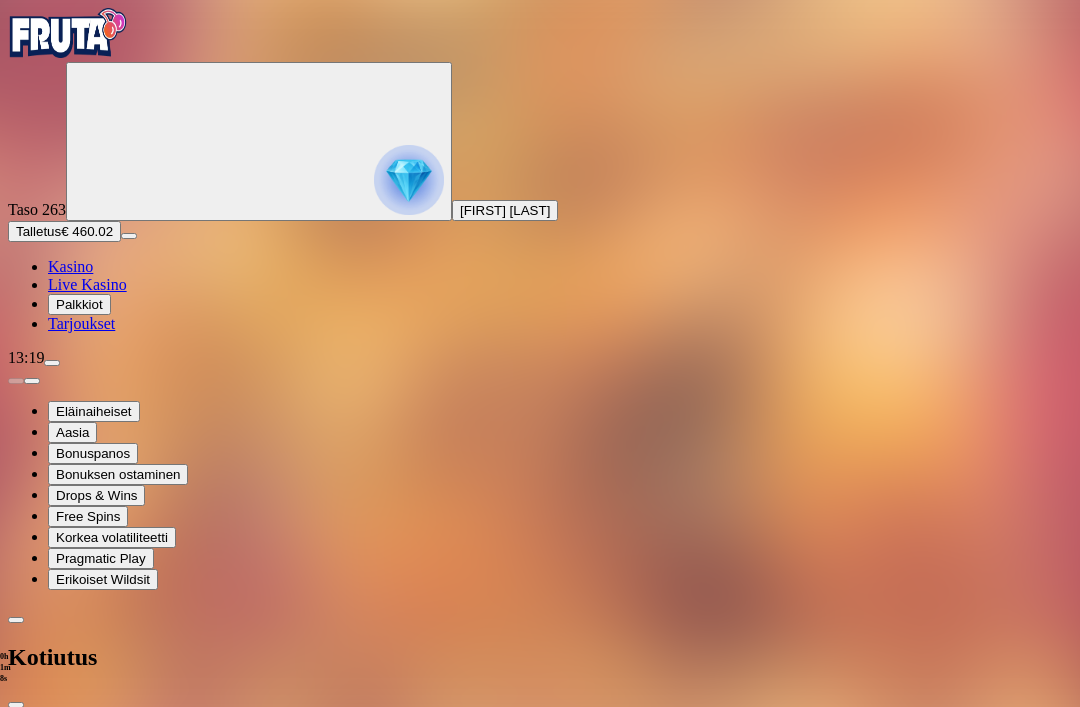 click at bounding box center (16, 705) 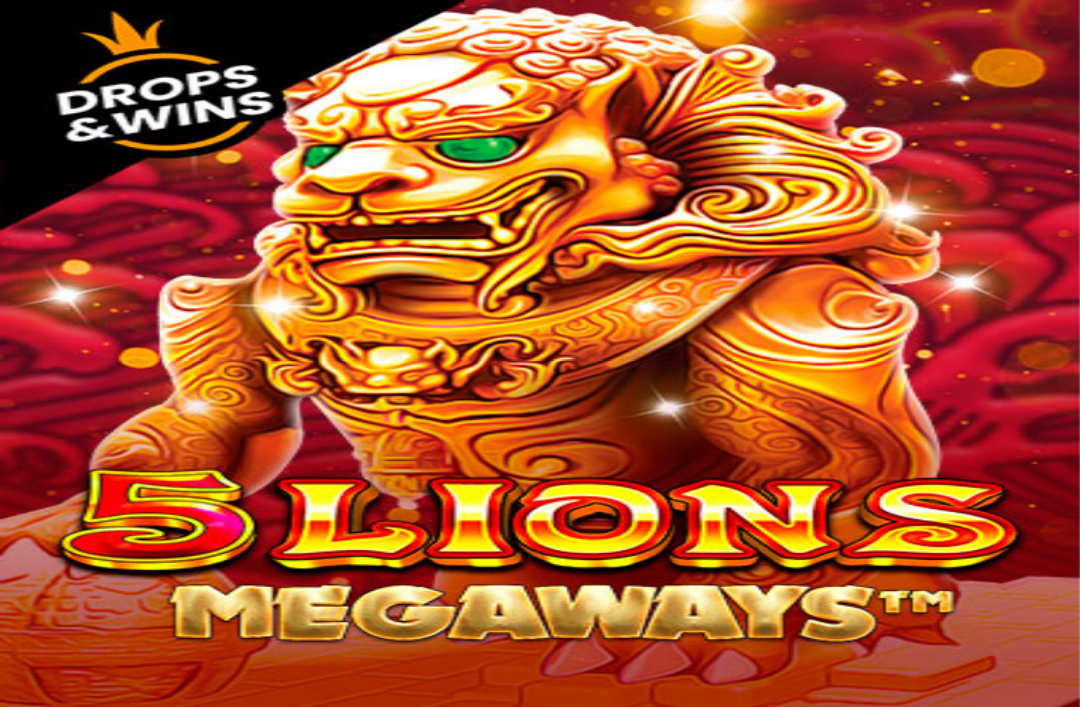 scroll, scrollTop: 0, scrollLeft: 0, axis: both 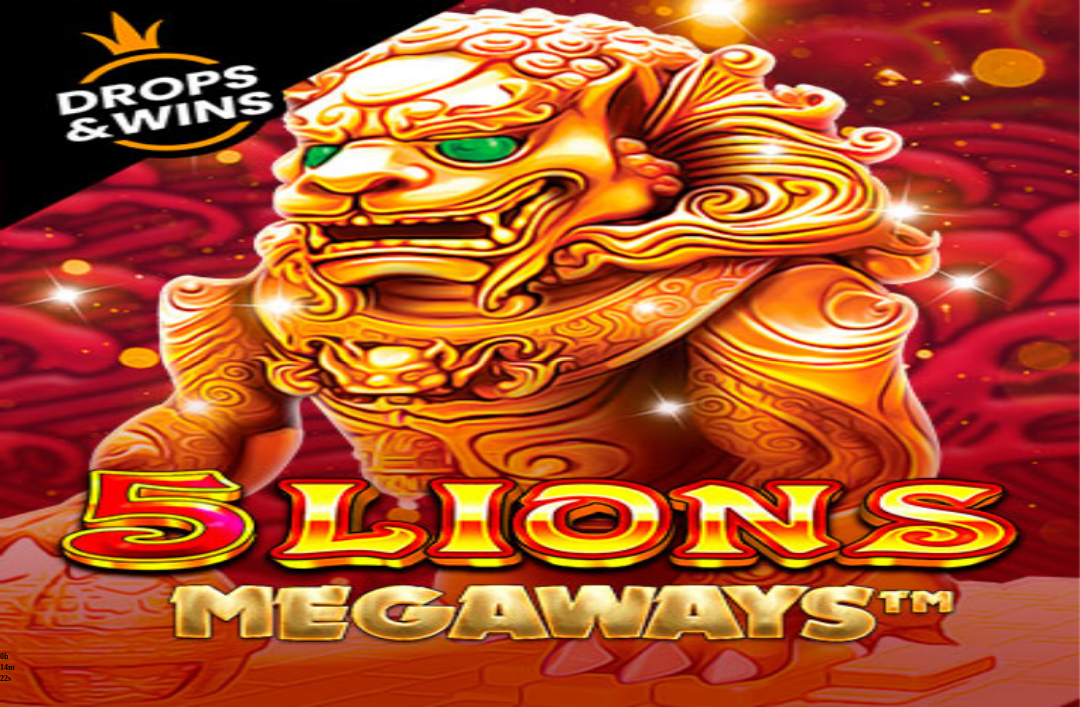click on "0h 14m 22s Talletus Kokonaissaldo € 160.00 Kotiutus € 160.00 Bonukset € 0.00 Talletus Aulaan" at bounding box center (540, 1392) 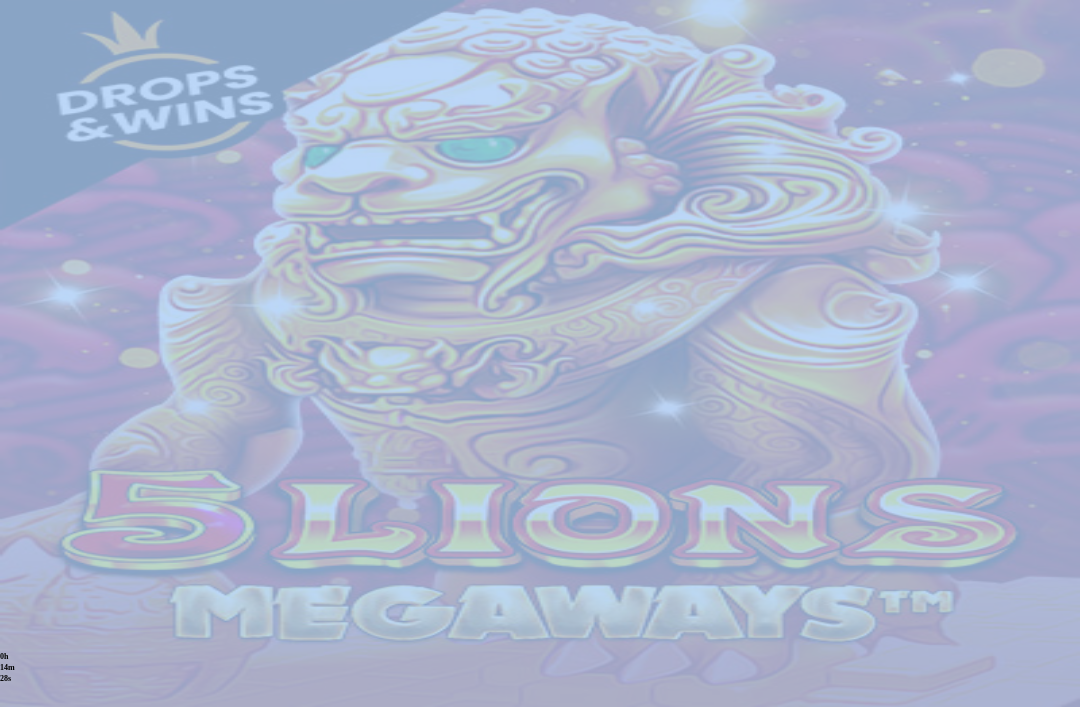 click on "0h 14m 28s Talletus Kokonaissaldo € 160.00 Kotiutus € 160.00 Bonukset € 0.00 Talletus Aulaan" at bounding box center (540, 1392) 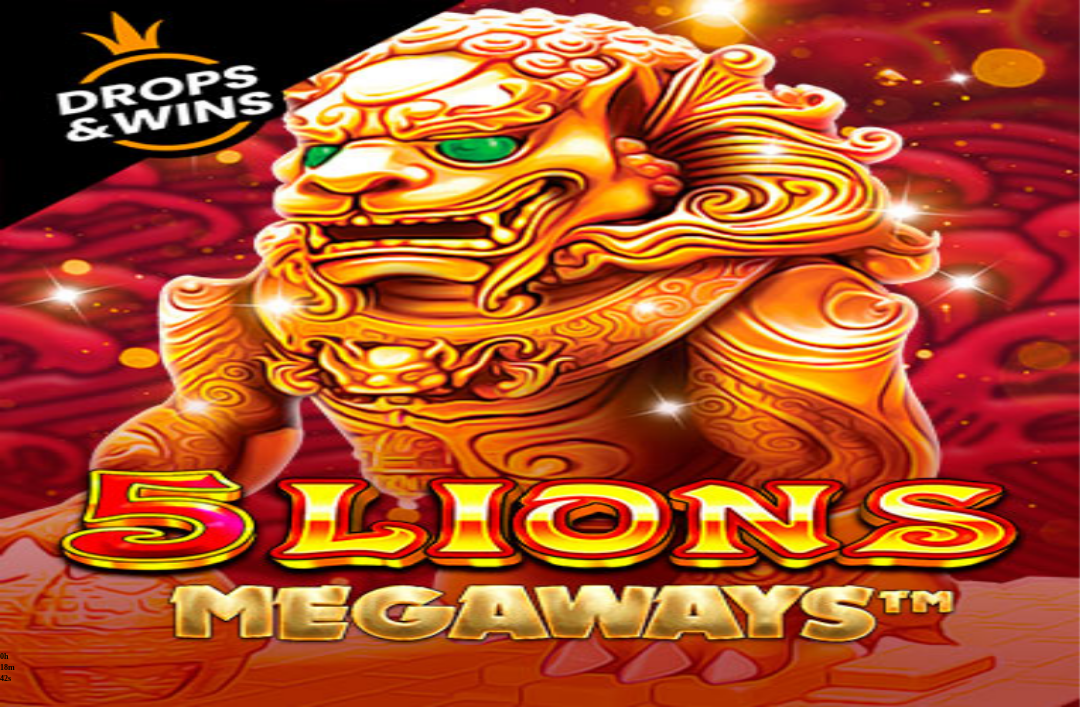 click on "0h 18m 42s Talletus Kokonaissaldo € 160.00 Kotiutus € 160.00 Bonukset € 0.00 Talletus Aulaan" at bounding box center (540, 1324) 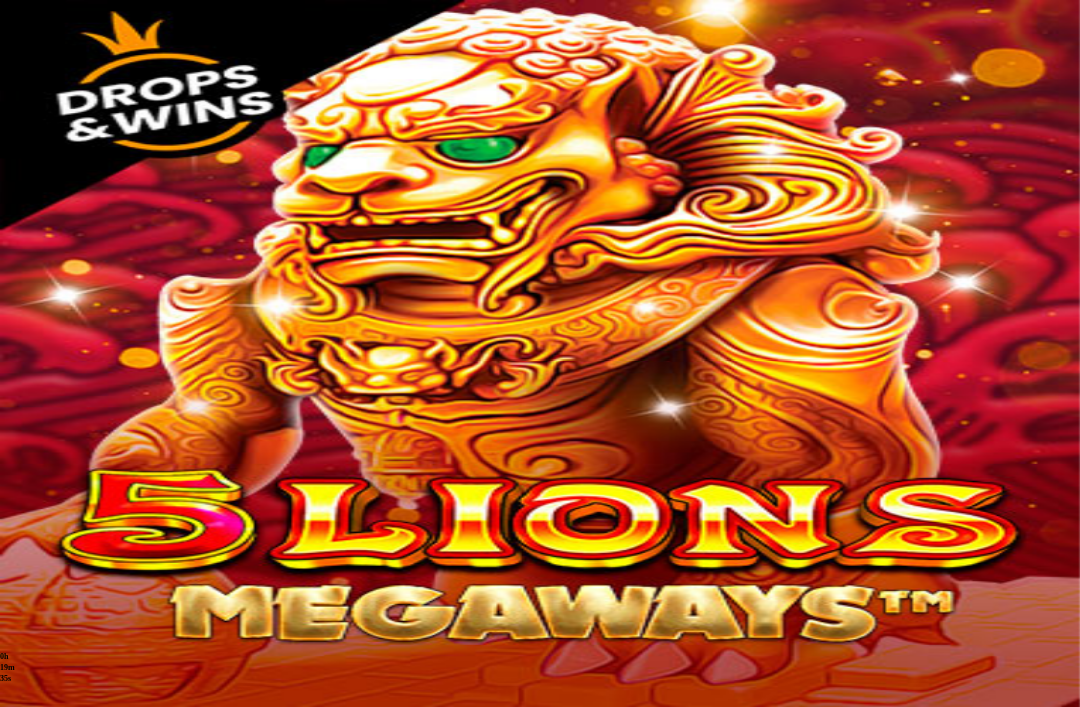 click on "0h 19m 35s Talletus Kokonaissaldo € 160.00 Kotiutus € 160.00 Bonukset € 0.00 Talletus Aulaan" at bounding box center [540, 1324] 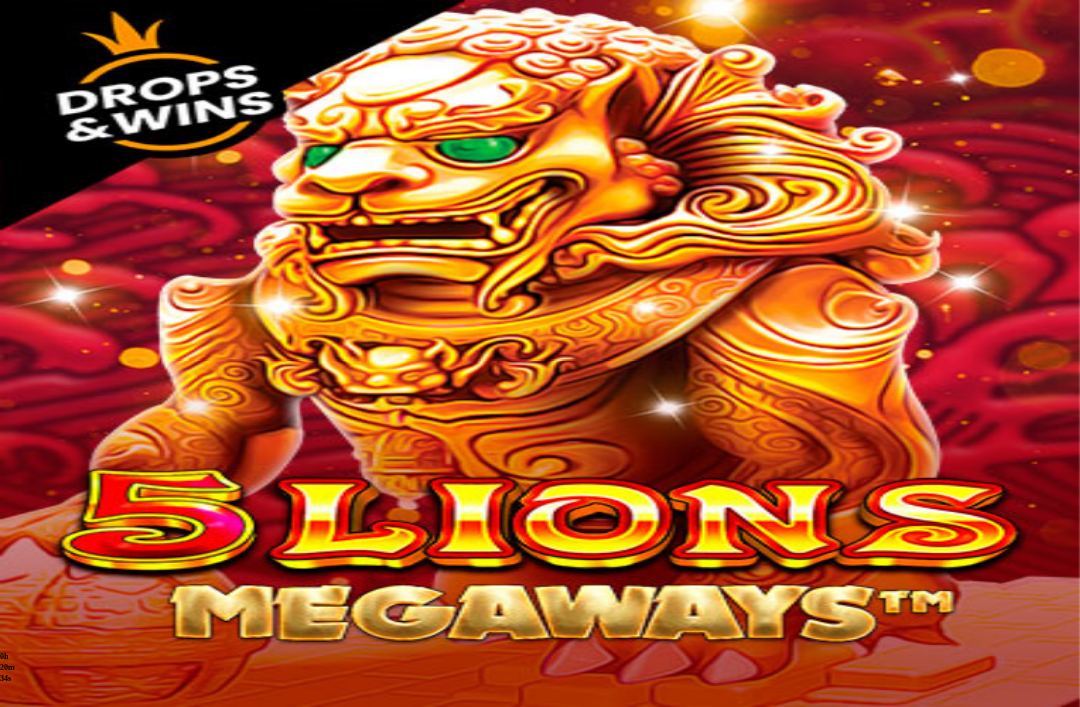 click on "0h 20m 34s Talletus Kokonaissaldo € 160.00 Kotiutus € 160.00 Bonukset € 0.00 Talletus Aulaan" at bounding box center [540, 1324] 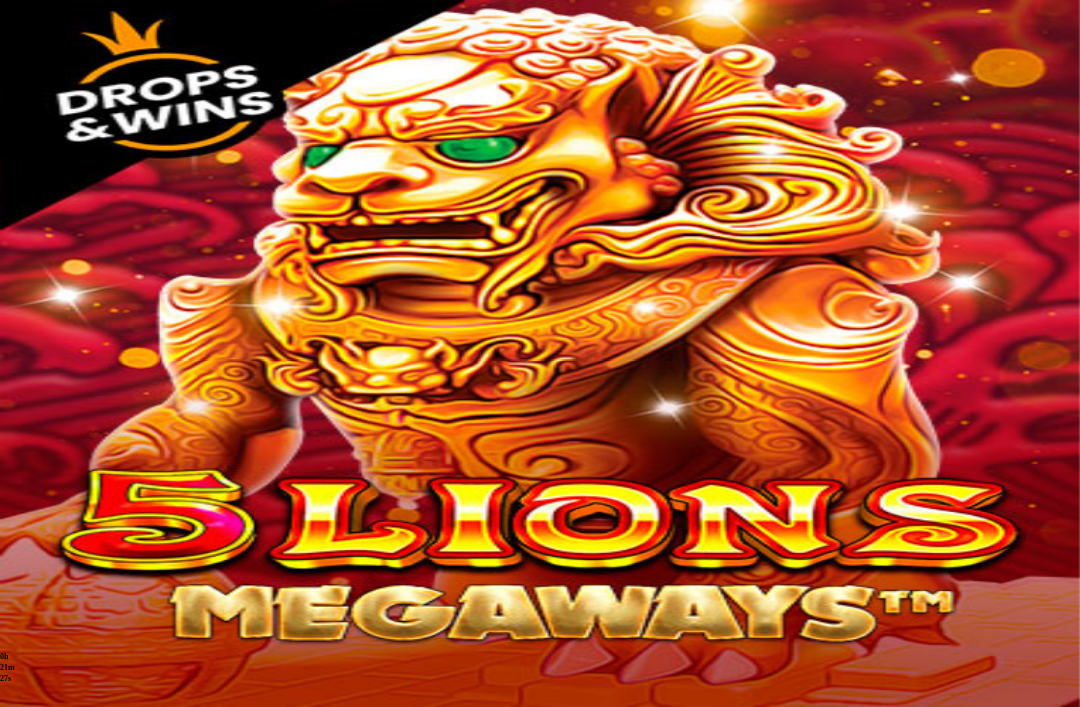click on "0h 21m 27s Talletus Kokonaissaldo € 160.00 Kotiutus € 160.00 Bonukset € 0.00 Talletus Aulaan" at bounding box center [540, 1324] 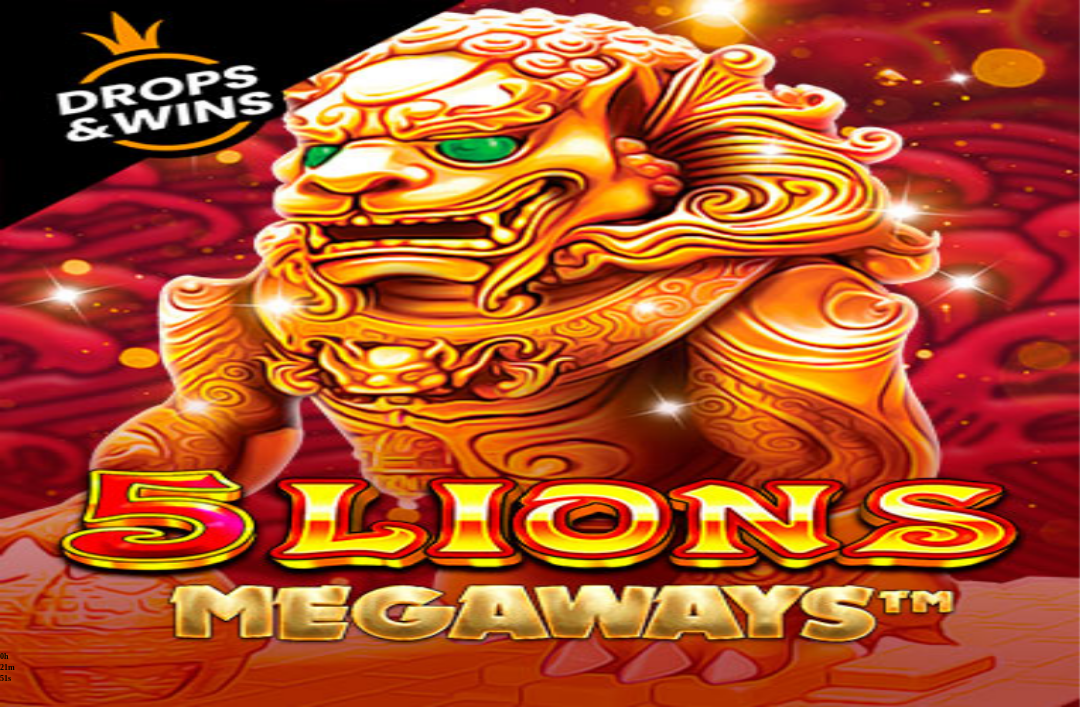 click on "0h 21m 51s Talletus Kokonaissaldo € 160.00 Kotiutus € 160.00 Bonukset € 0.00 Talletus Aulaan" at bounding box center (540, 1324) 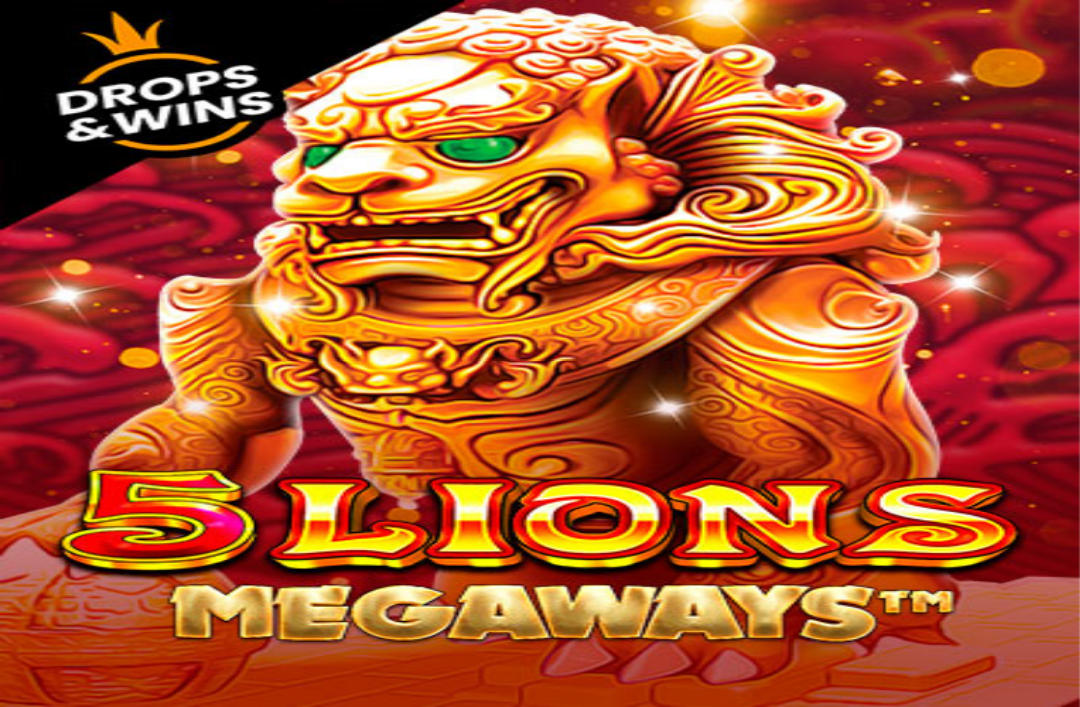 scroll, scrollTop: 0, scrollLeft: 0, axis: both 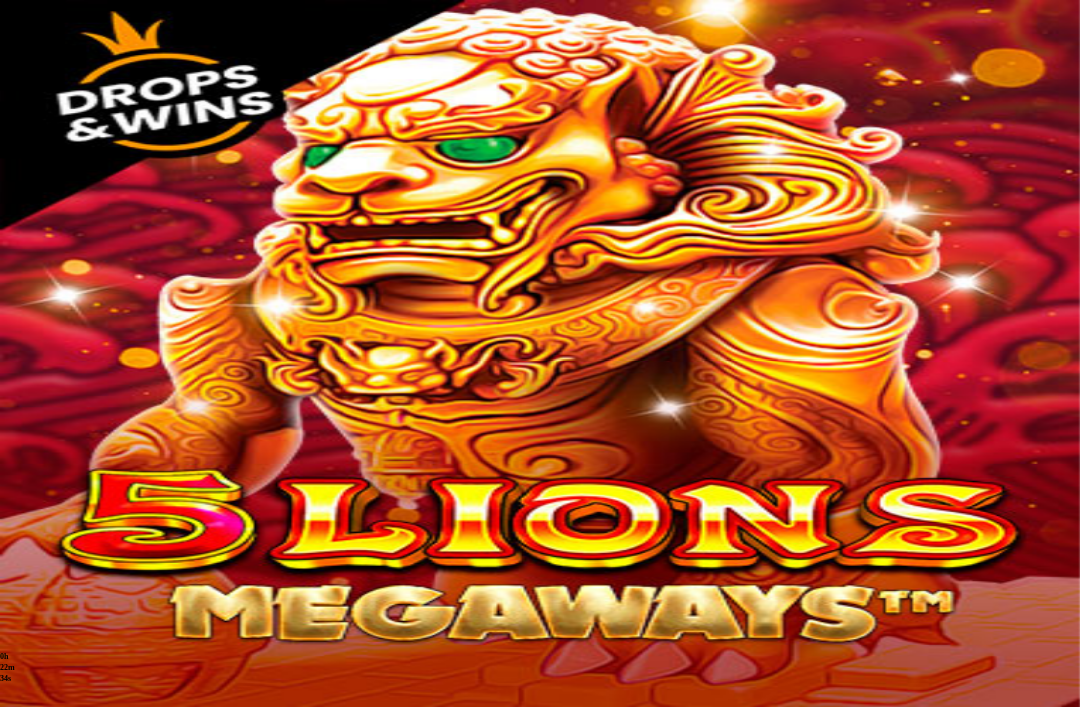 click on "0h 22m 34s Talletus Kokonaissaldo € 49.78 Kotiutus € 49.78 Bonukset € 0.00 Talletus Aulaan" at bounding box center (540, 734) 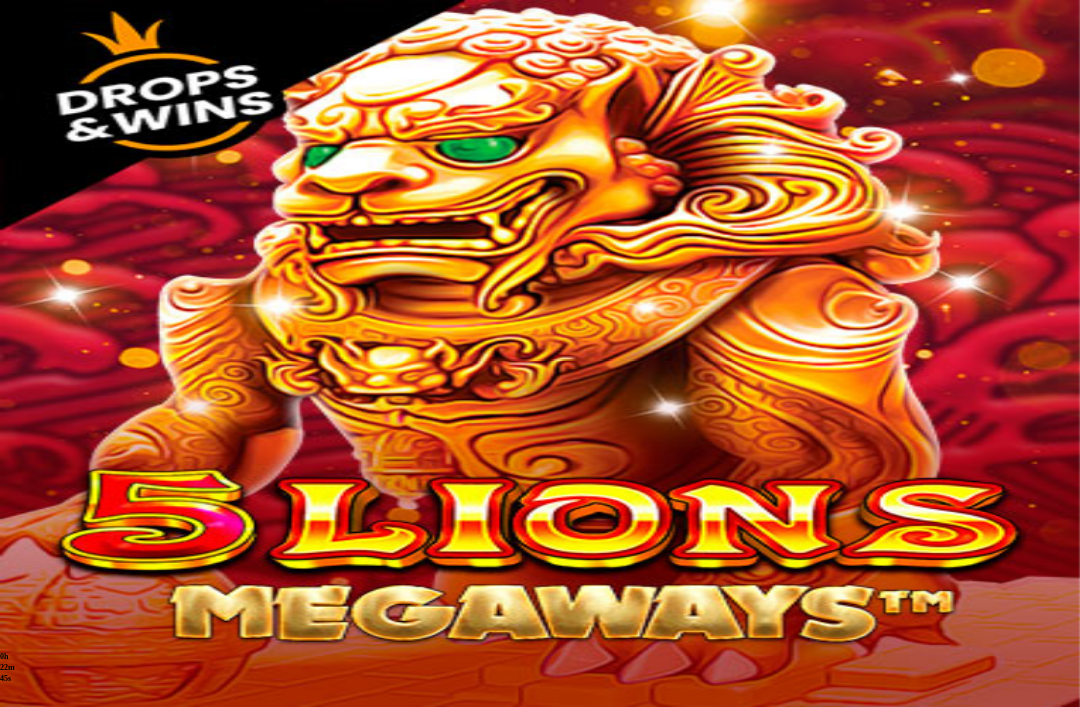 click on "0h 22m 45s Talletus Kokonaissaldo € 49.78 Kotiutus € 49.78 Bonukset € 0.00 Talletus Aulaan" at bounding box center [540, 734] 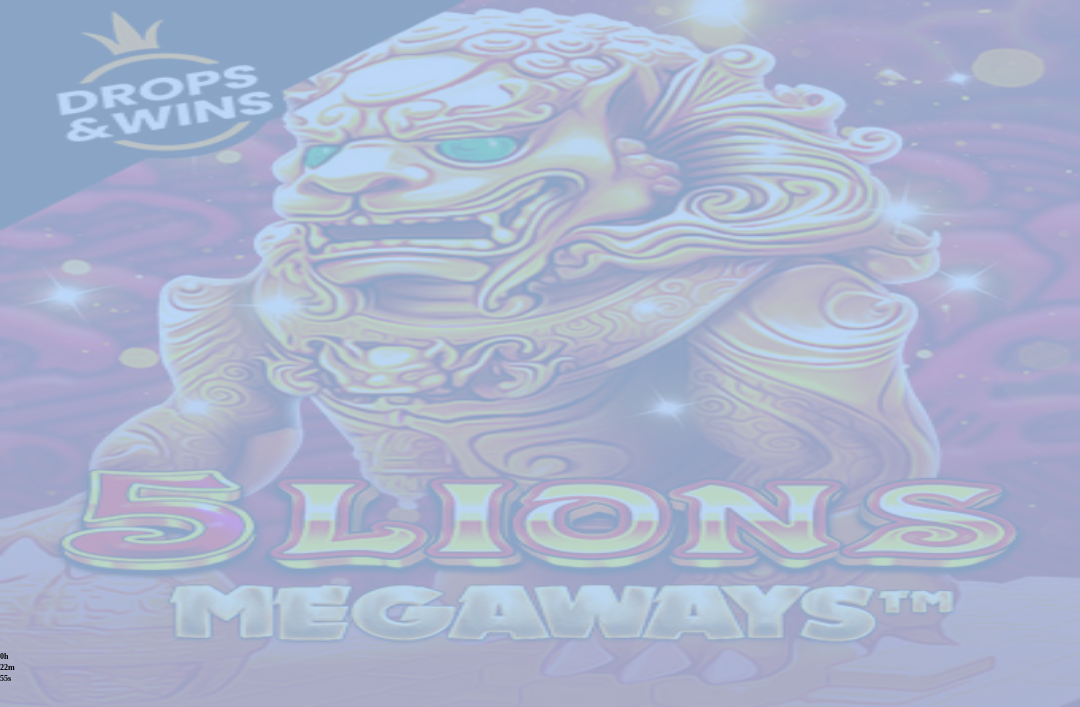 click on "0h 22m 55s Talletus Kokonaissaldo € 49.78 Kotiutus € 49.78 Bonukset € 0.00 Talletus Aulaan" at bounding box center [540, 734] 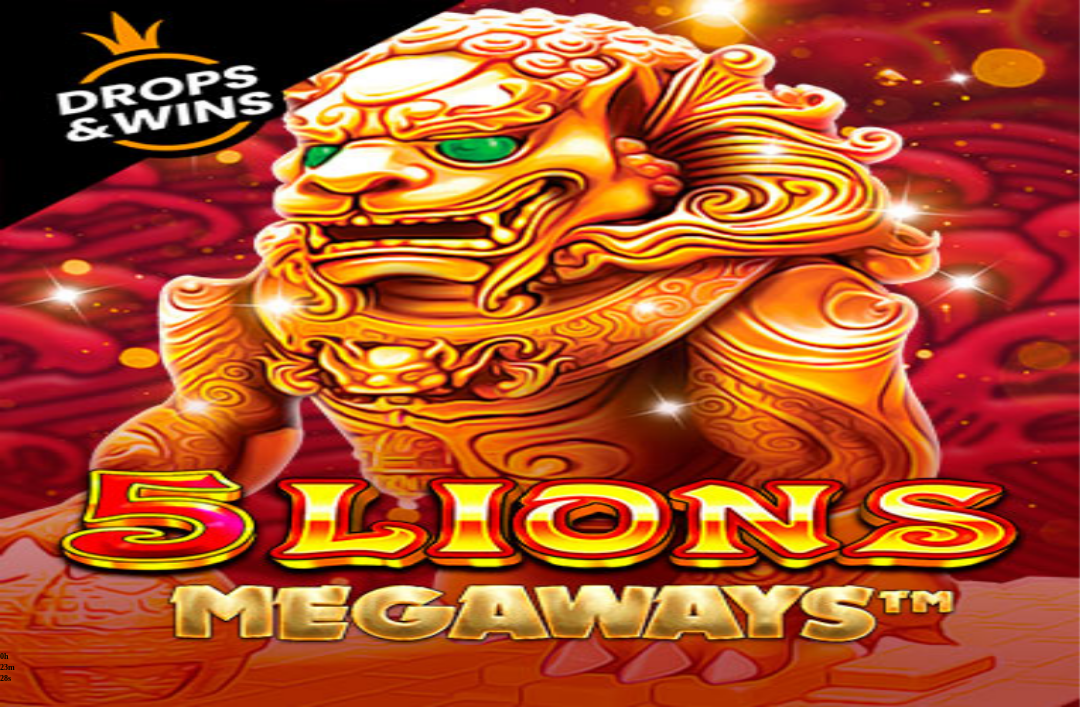 click on "0h 23m 28s Talletus Kokonaissaldo € 49.78 Kotiutus € 49.78 Bonukset € 0.00 Talletus Aulaan" at bounding box center (540, 734) 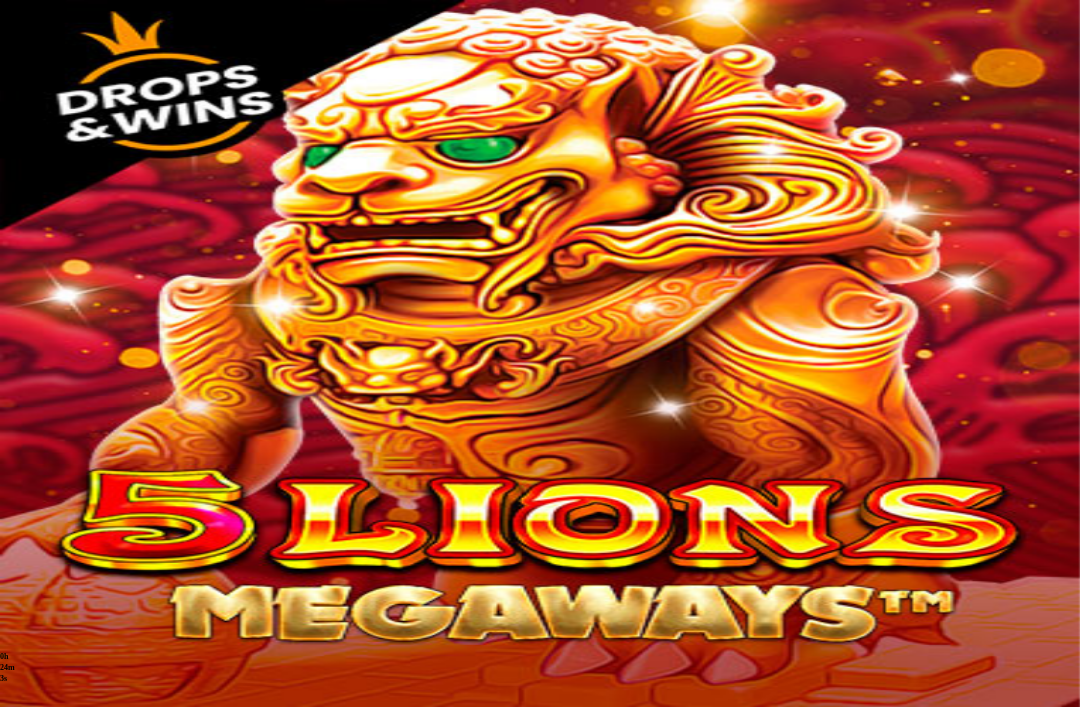 click on "0h 24m 3s Talletus Kokonaissaldo € 49.78 Kotiutus € 49.78 Bonukset € 0.00 Talletus Aulaan" at bounding box center (540, 734) 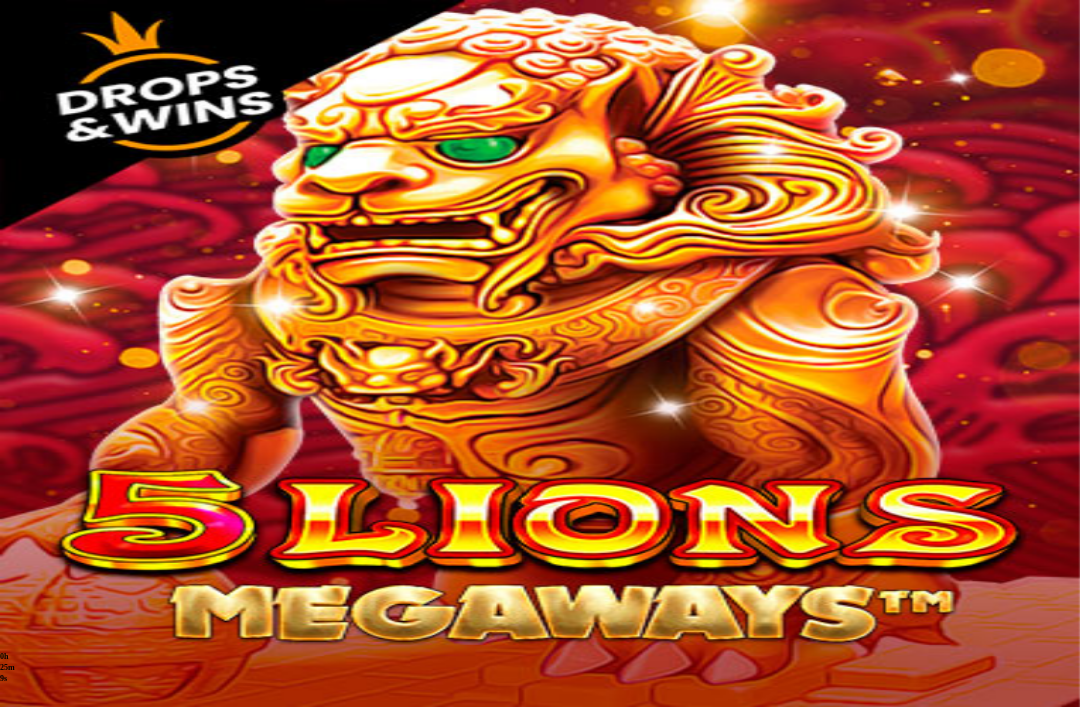 click on "0h 25m 9s Talletus Kokonaissaldo € 49.78 Kotiutus € 49.78 Bonukset € 0.00 Talletus Aulaan" at bounding box center (540, 734) 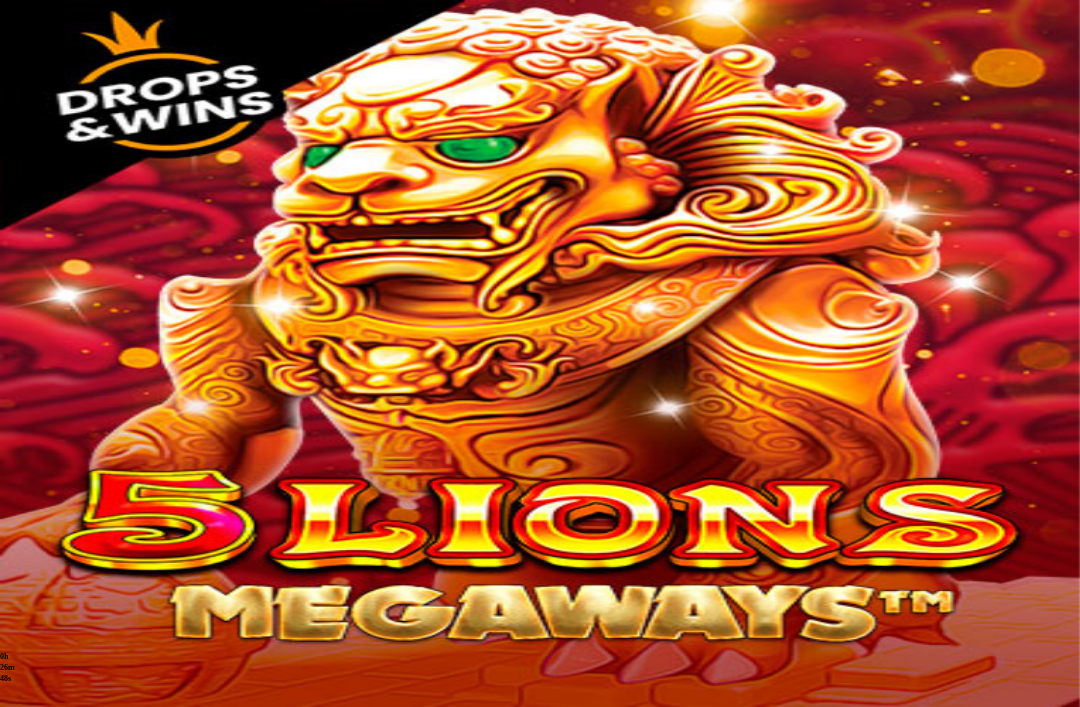 click on "0h 26m 49s Talletus Kokonaissaldo € 49.78 Kotiutus € 49.78 Bonukset € 0.00 Talletus Aulaan" at bounding box center (540, 734) 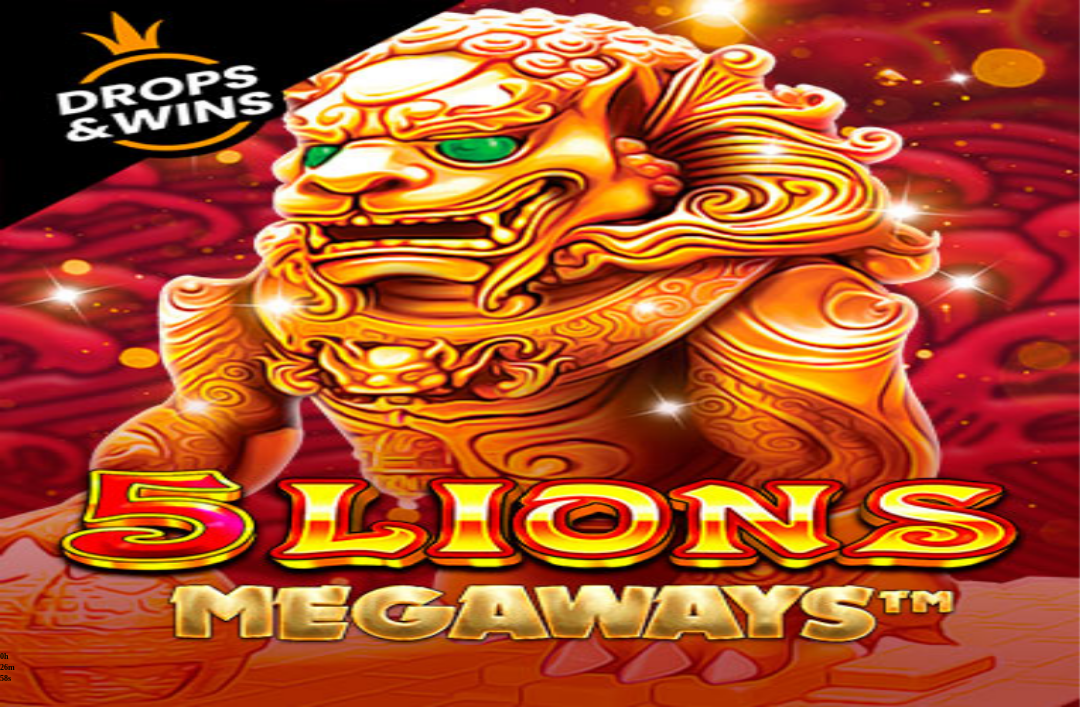 click on "0h 26m 58s Talletus Kokonaissaldo € 49.78 Kotiutus € 49.78 Bonukset € 0.00 Talletus Aulaan" at bounding box center [540, 734] 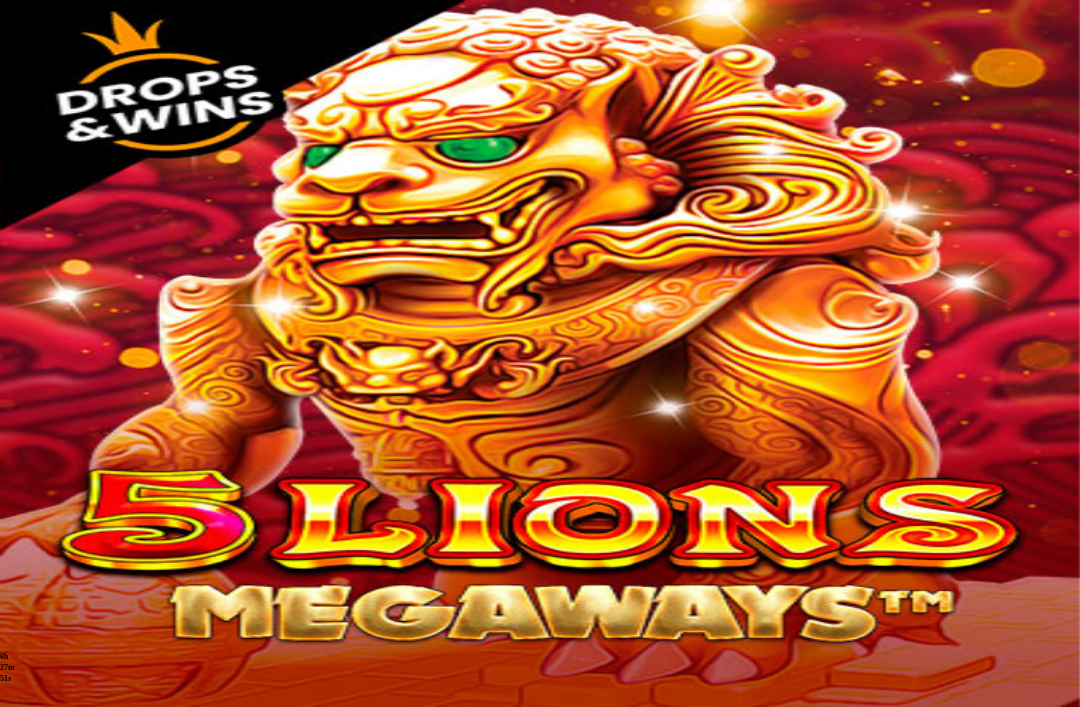 click at bounding box center [115, 106] 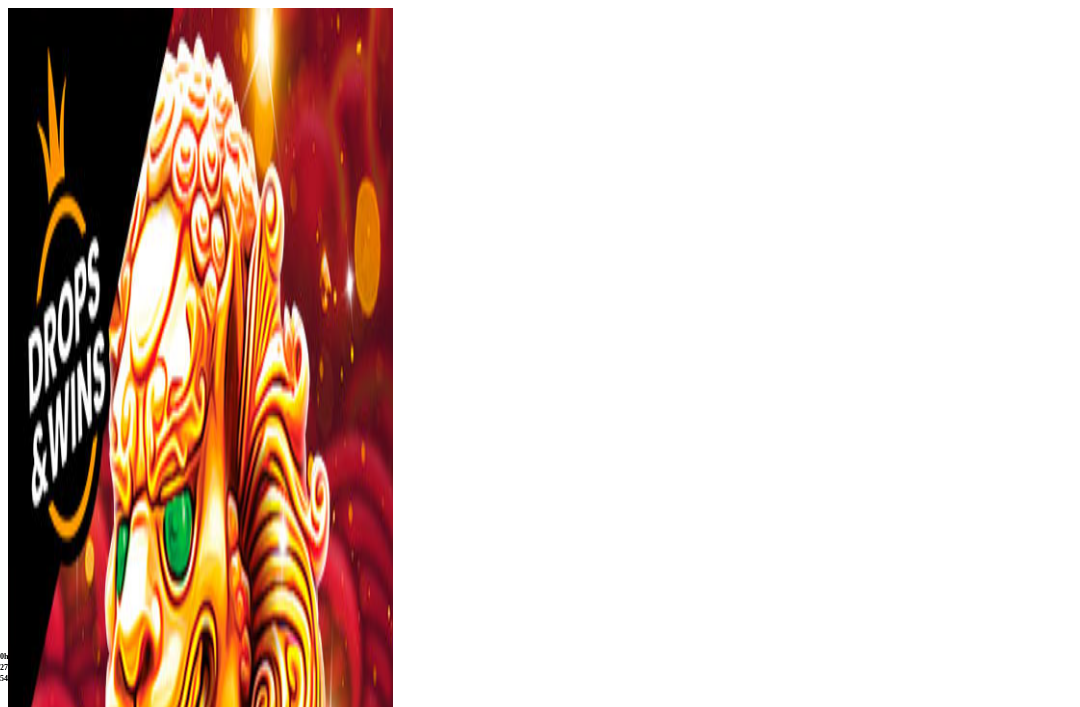 scroll, scrollTop: 351, scrollLeft: 0, axis: vertical 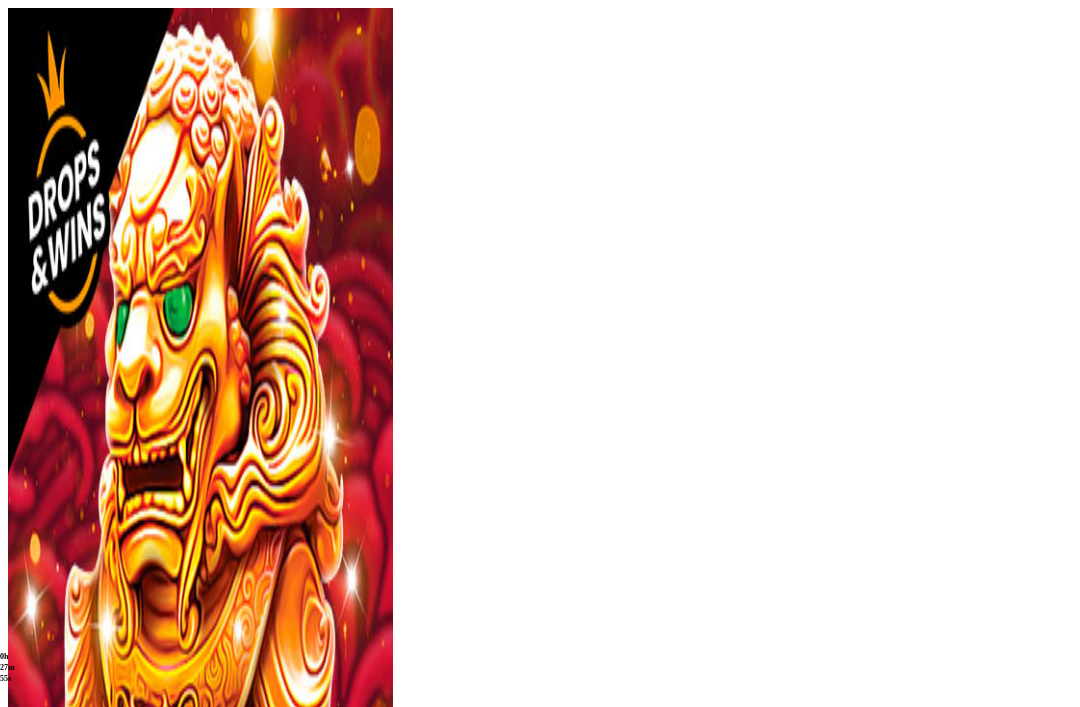 click on "Avaa palkinto" at bounding box center (201, 1034) 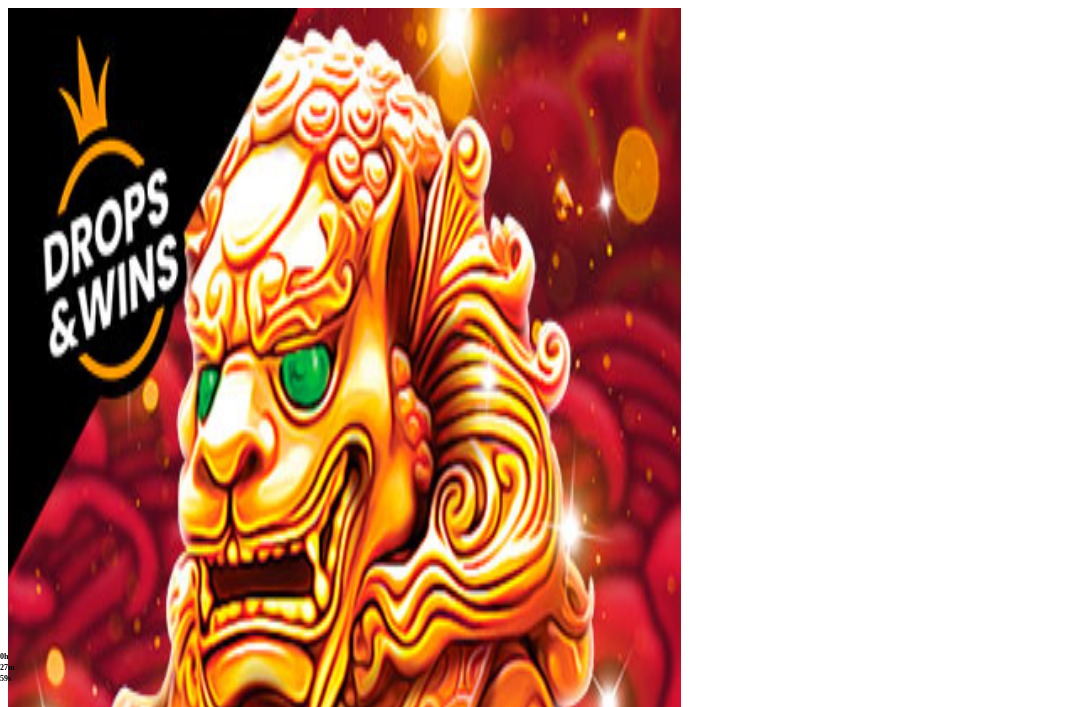 click at bounding box center [88, 1306] 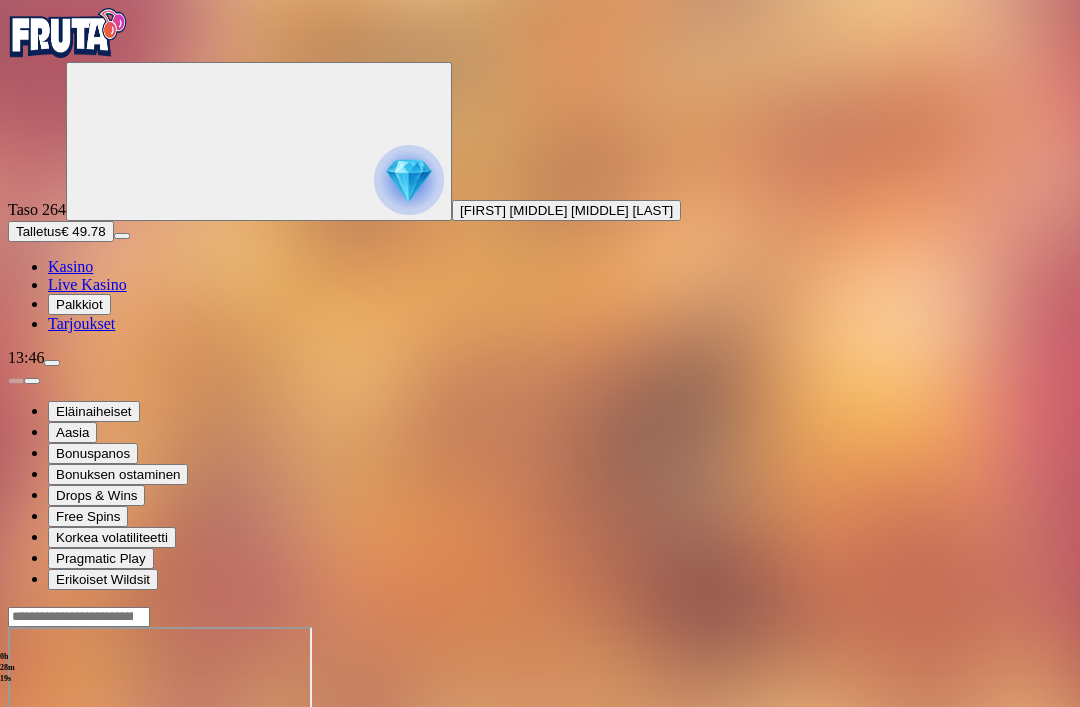 click on "0h 28m 18s Talletus Kokonaissaldo € 49.78 Kotiutus € 49.78 Bonukset € 0.00 Talletus Aulaan" at bounding box center [540, 802] 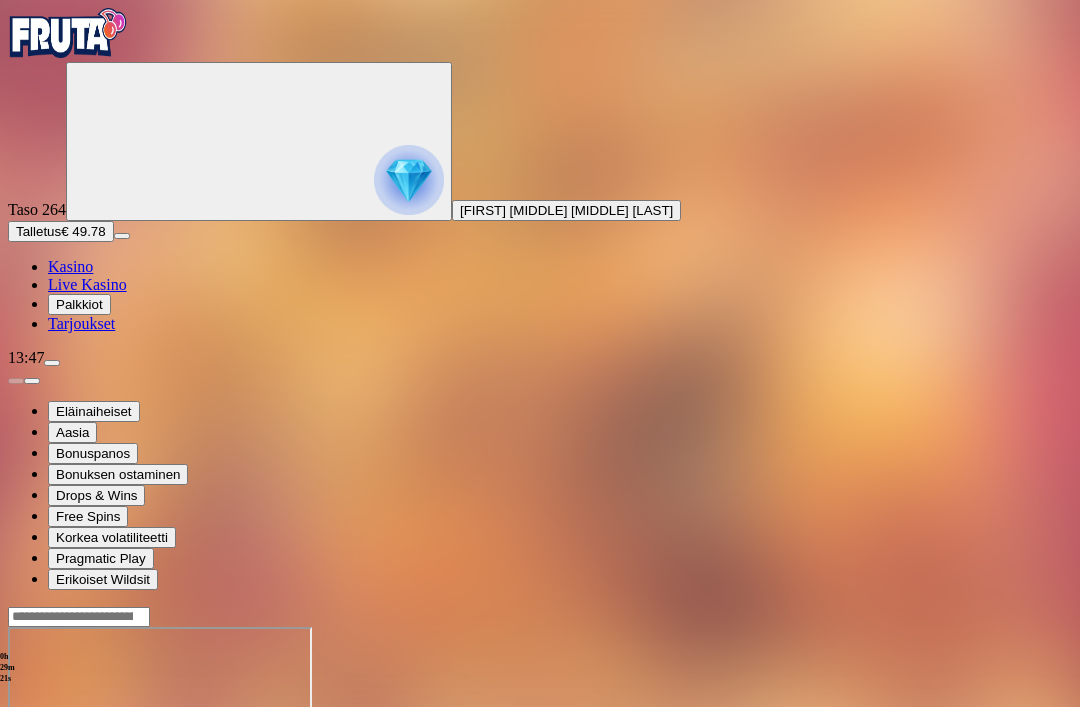click on "0h 29m 22s Talletus Kokonaissaldo € 49.78 Kotiutus € 49.78 Bonukset € 0.00 Talletus Aulaan" at bounding box center (540, 802) 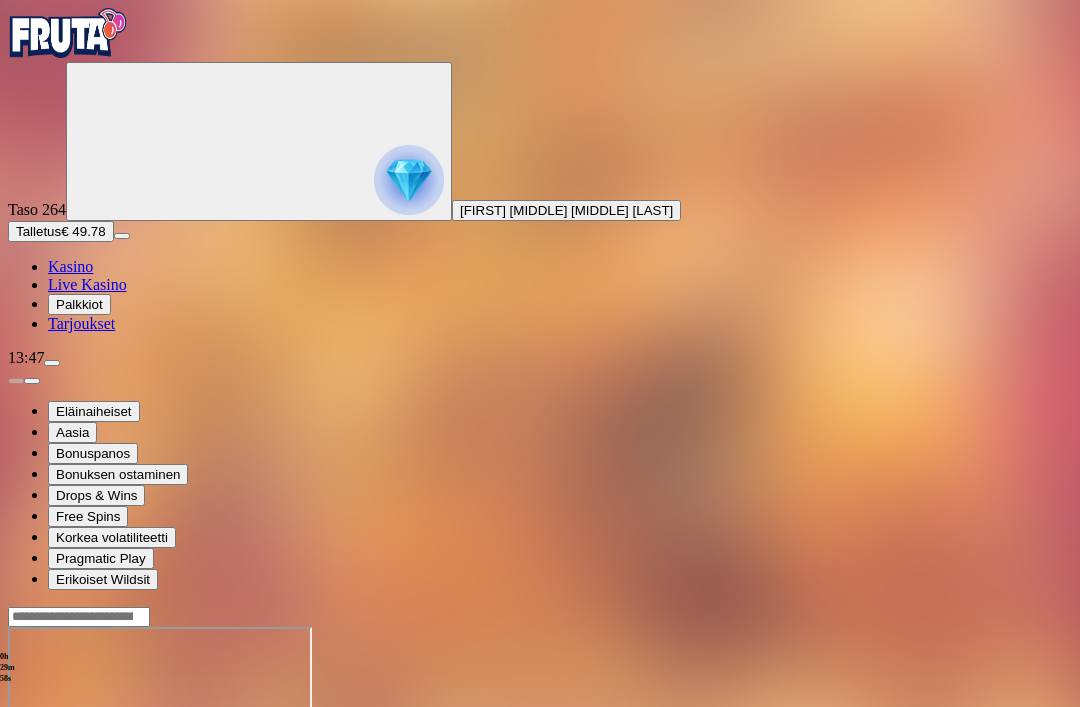 click on "0h 29m 58s Talletus Kokonaissaldo € 49.78 Kotiutus € 49.78 Bonukset € 0.00 Talletus Aulaan" at bounding box center (540, 802) 